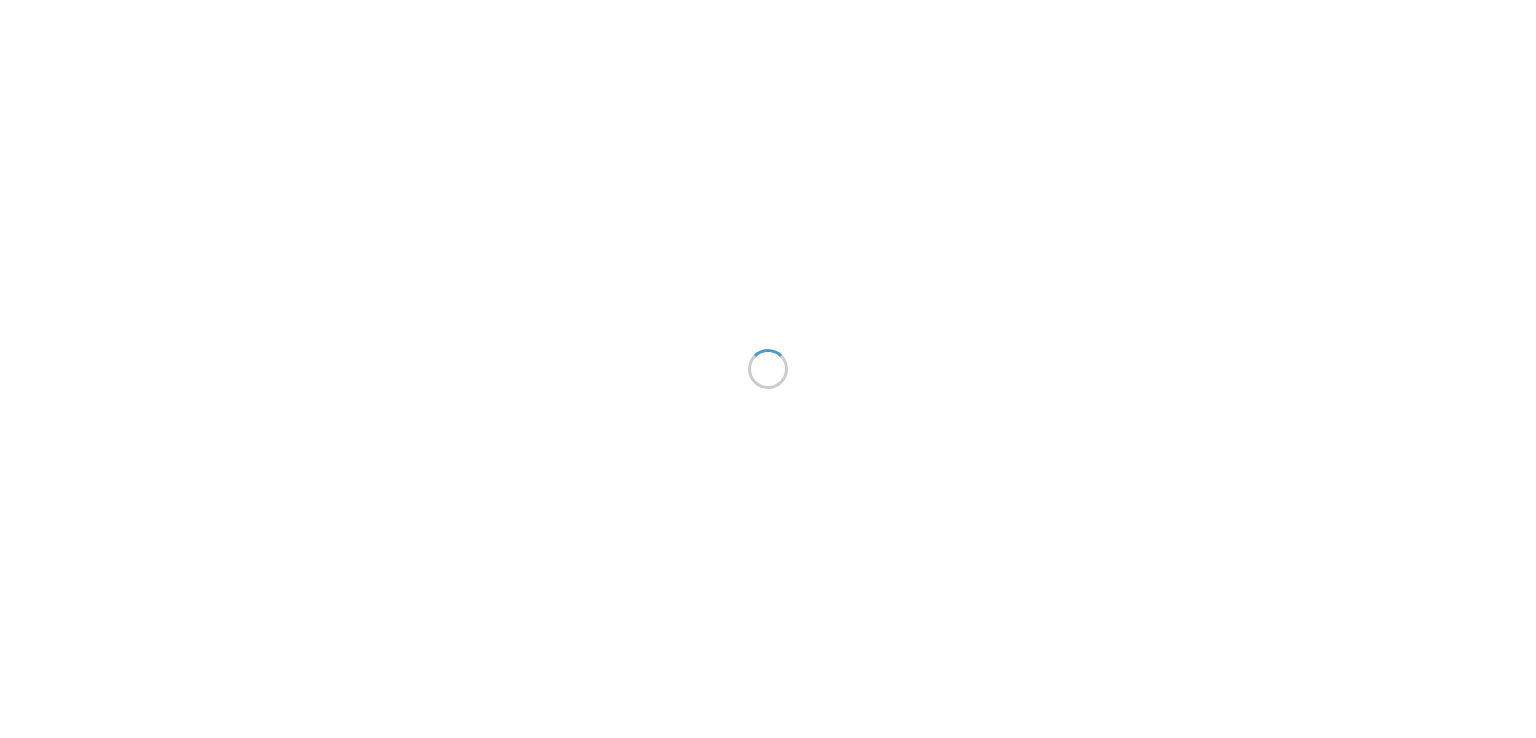 scroll, scrollTop: 0, scrollLeft: 0, axis: both 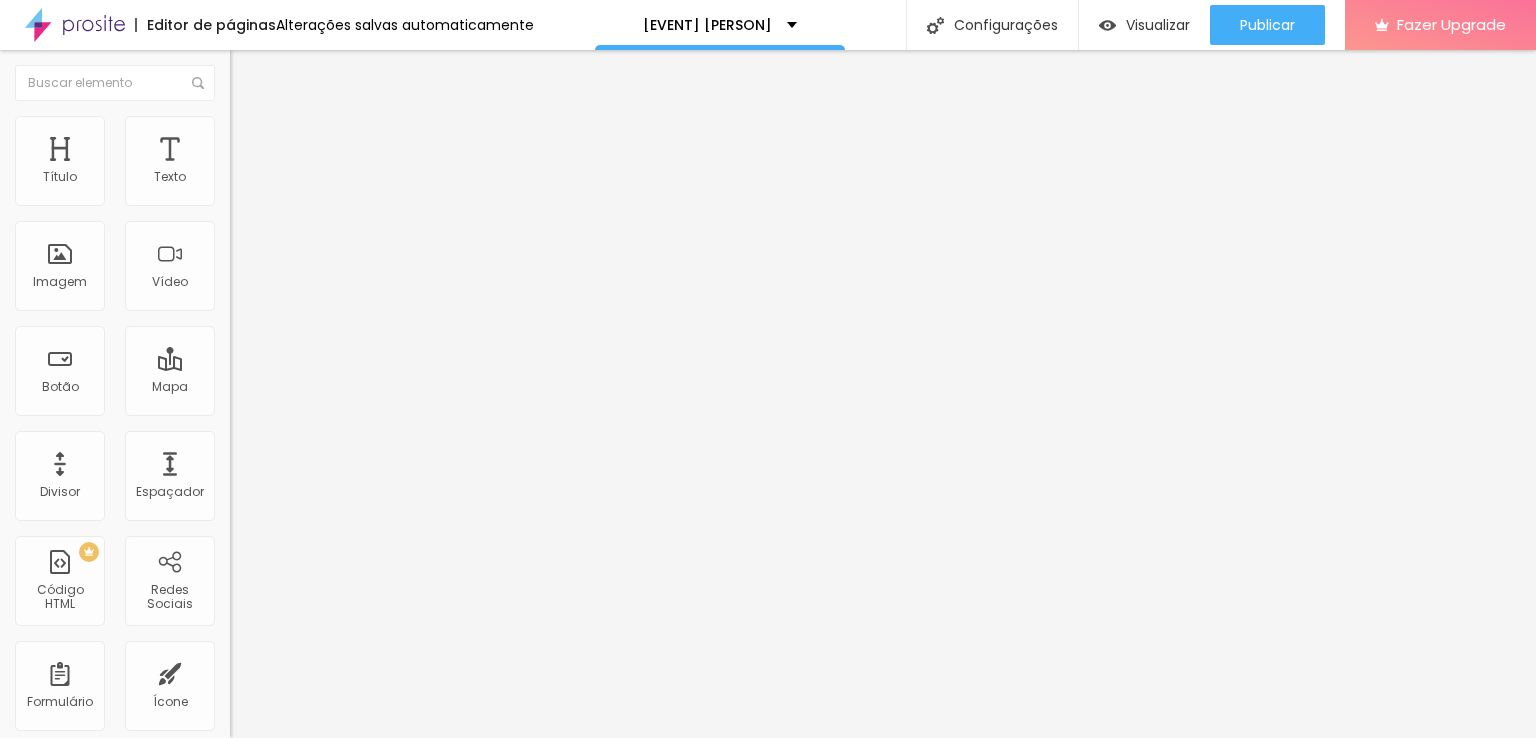 click on "Estilo" at bounding box center (263, 129) 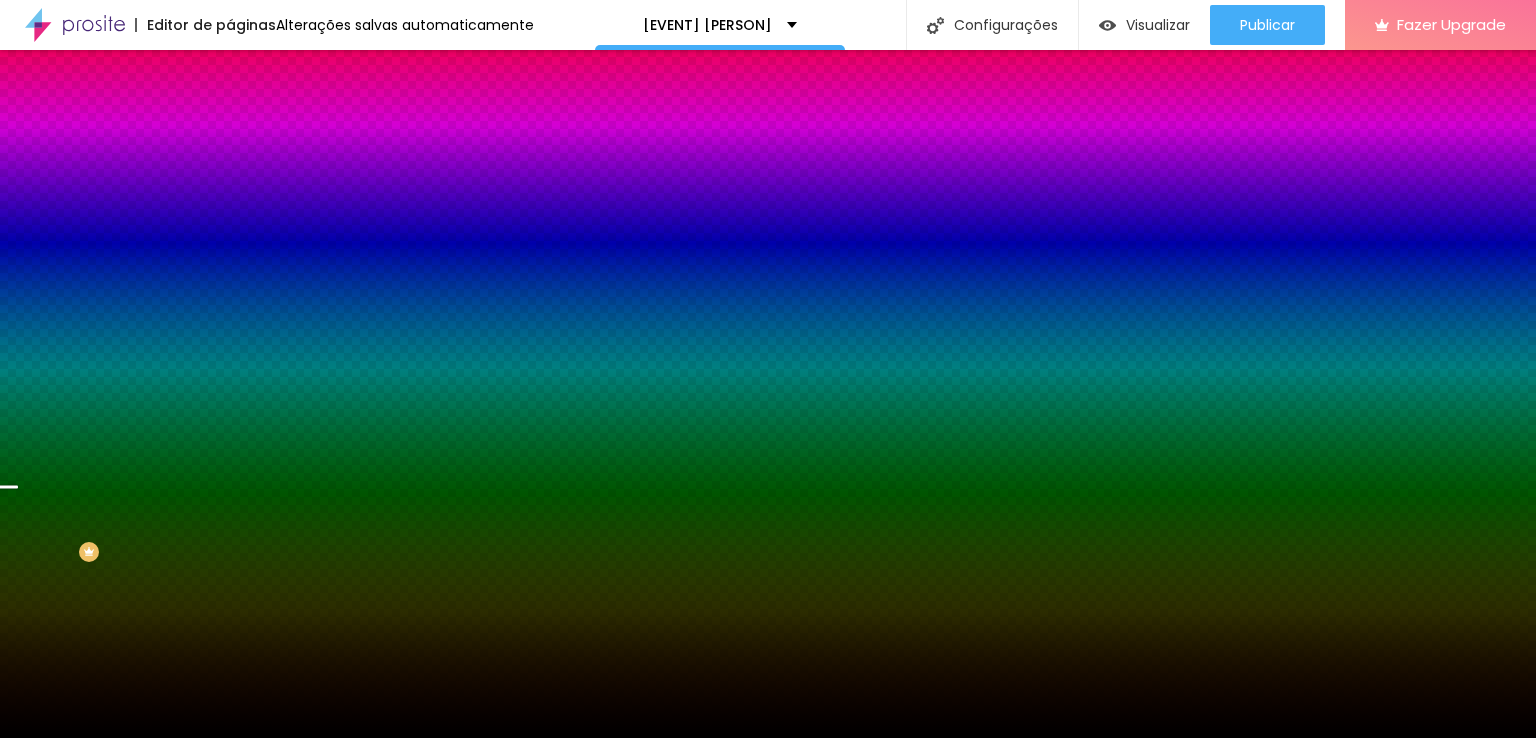 click on "Avançado" at bounding box center (345, 146) 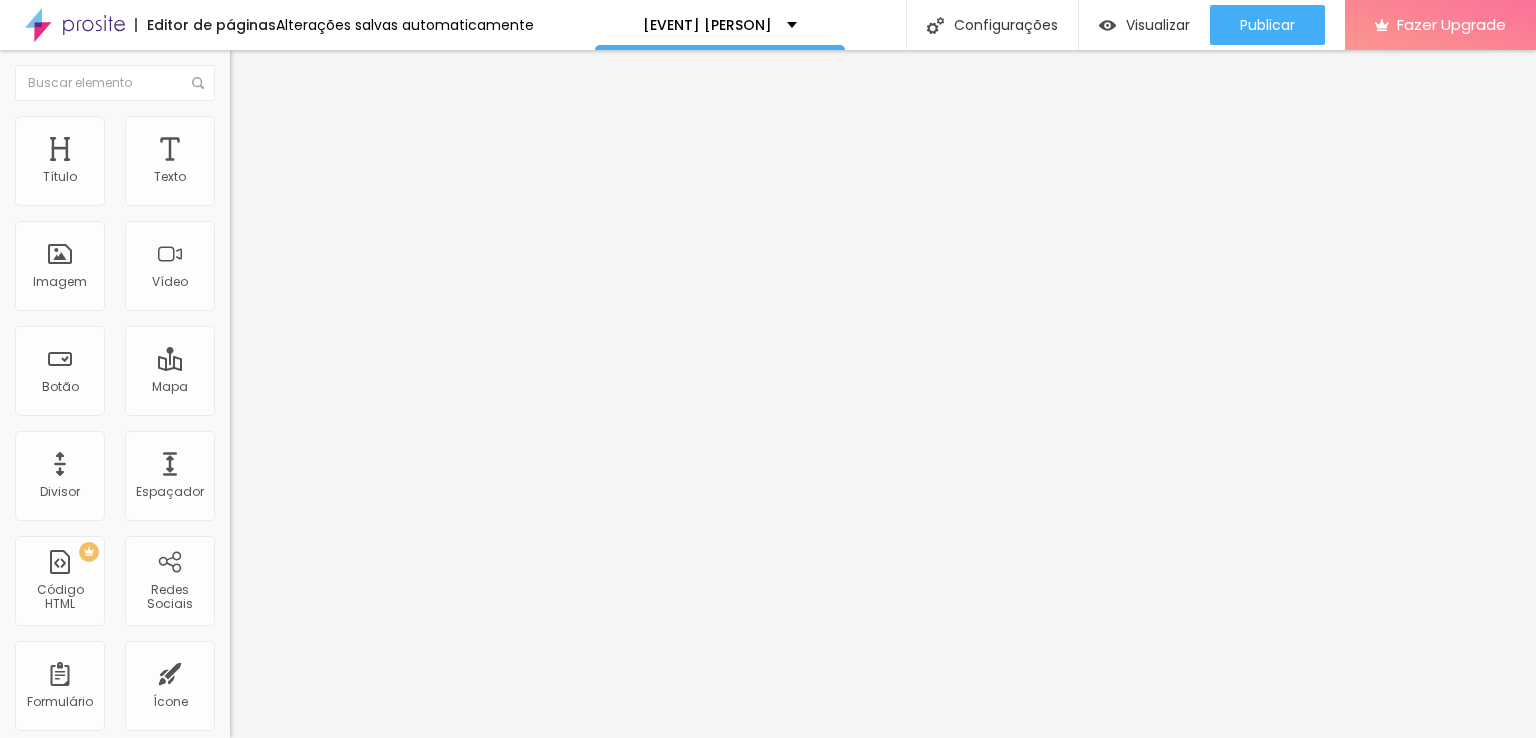 click at bounding box center (239, 105) 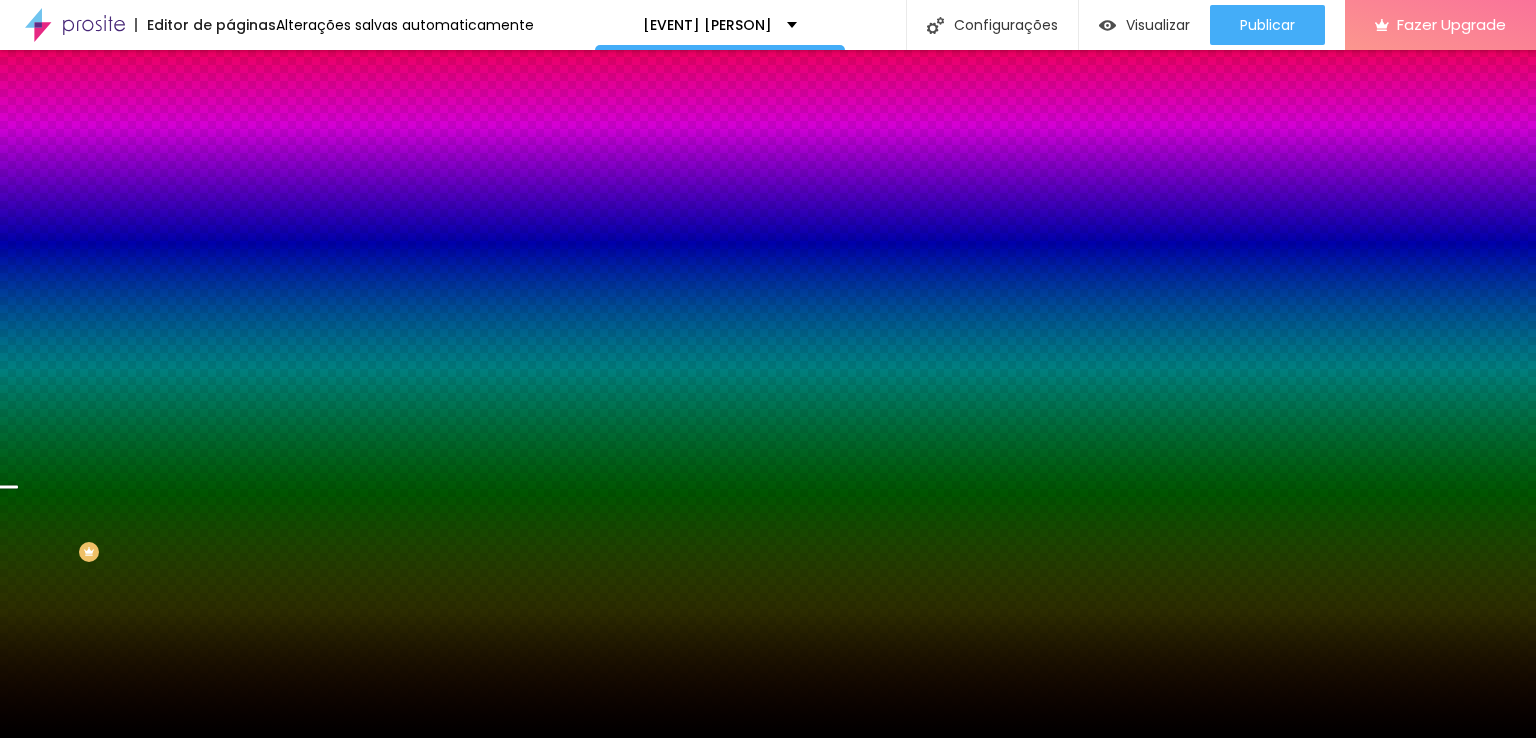 click on "Conteúdo" at bounding box center [345, 106] 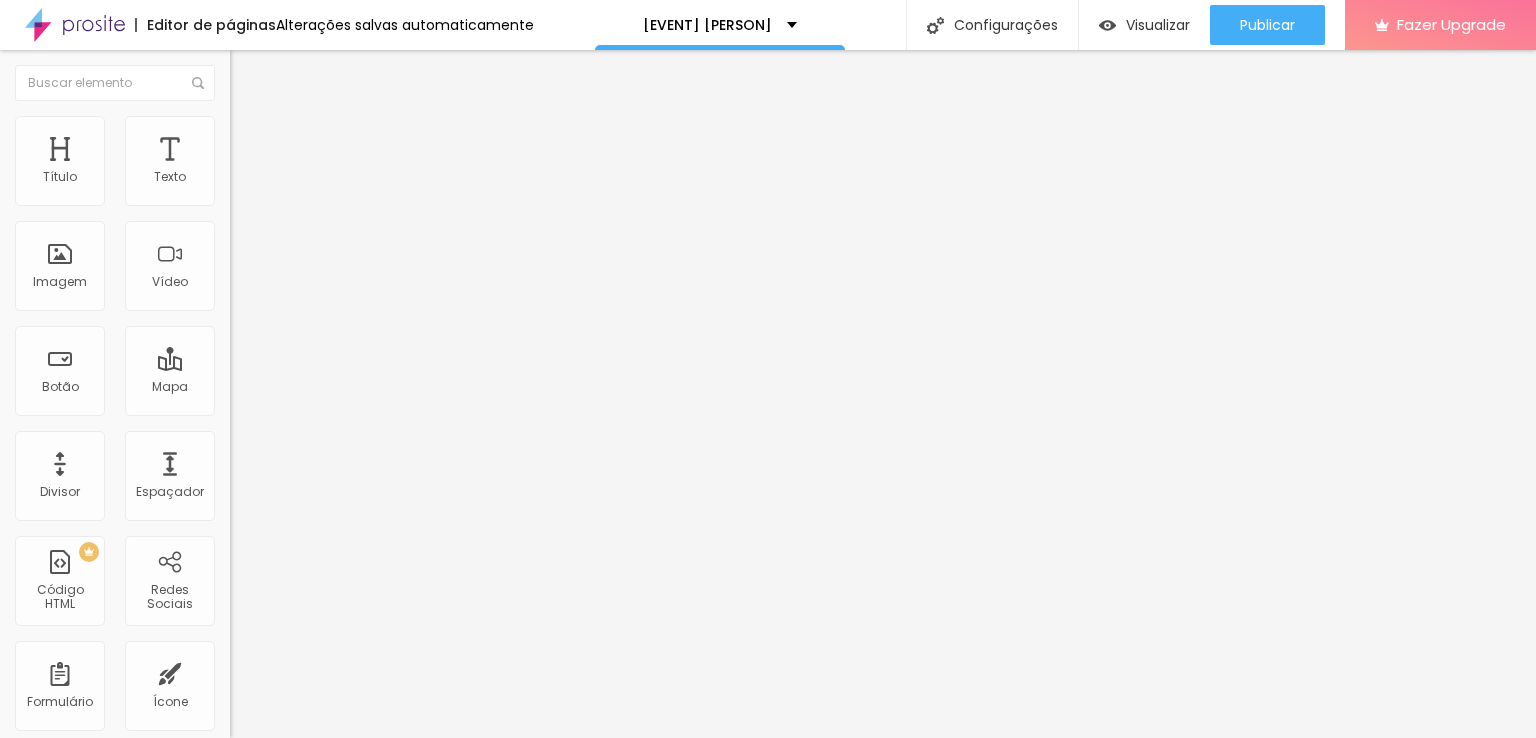 click at bounding box center [239, 125] 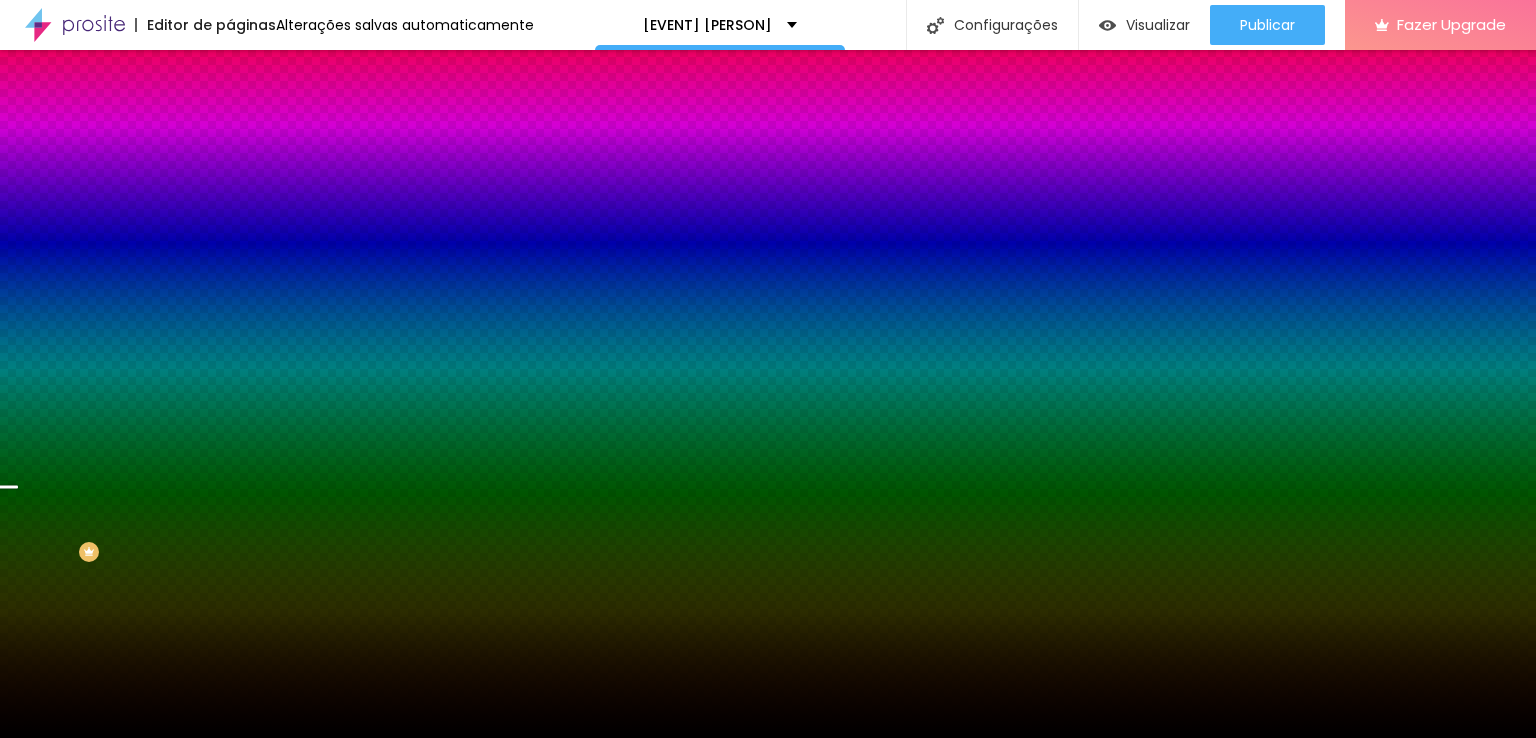 click on "Trocar imagem" at bounding box center [284, 175] 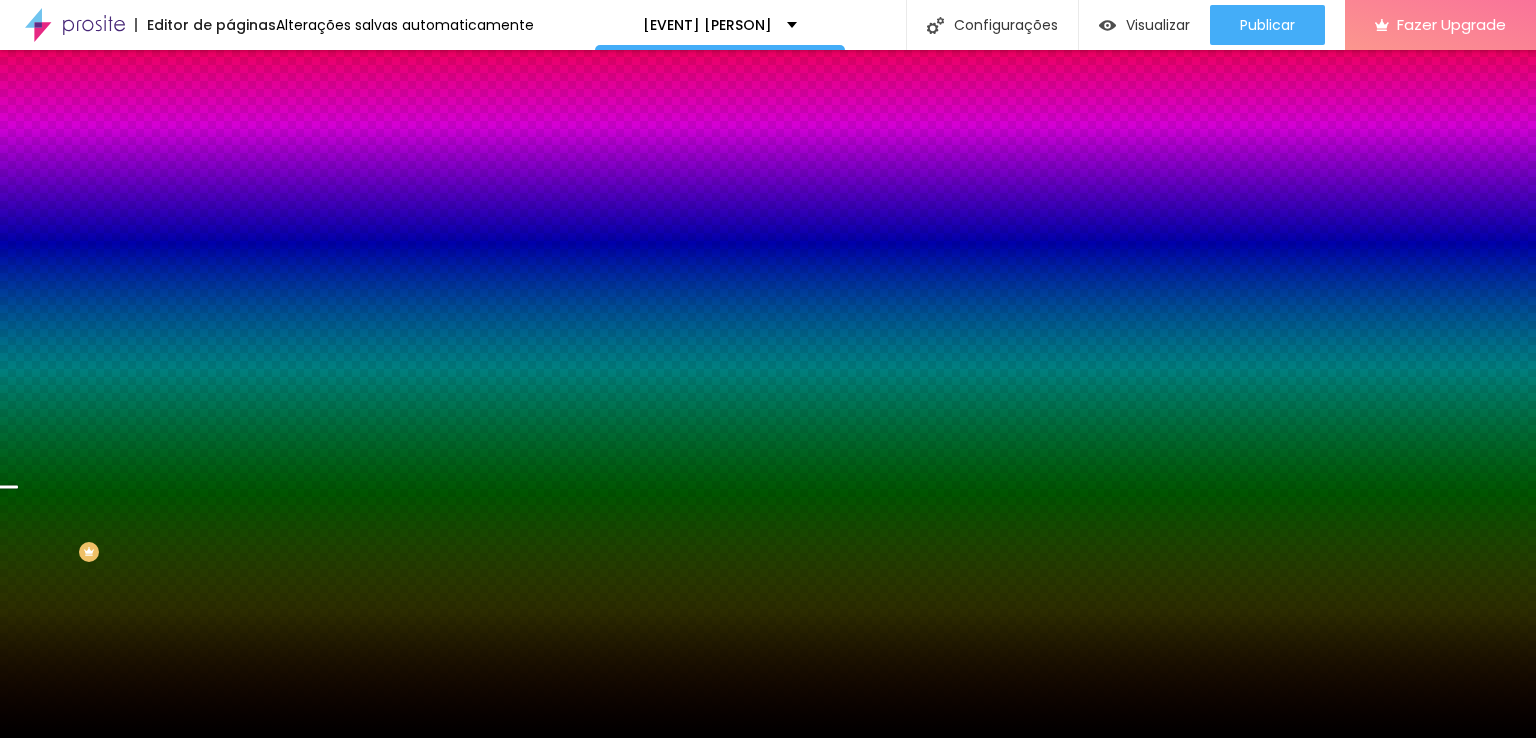 click at bounding box center (768, 932) 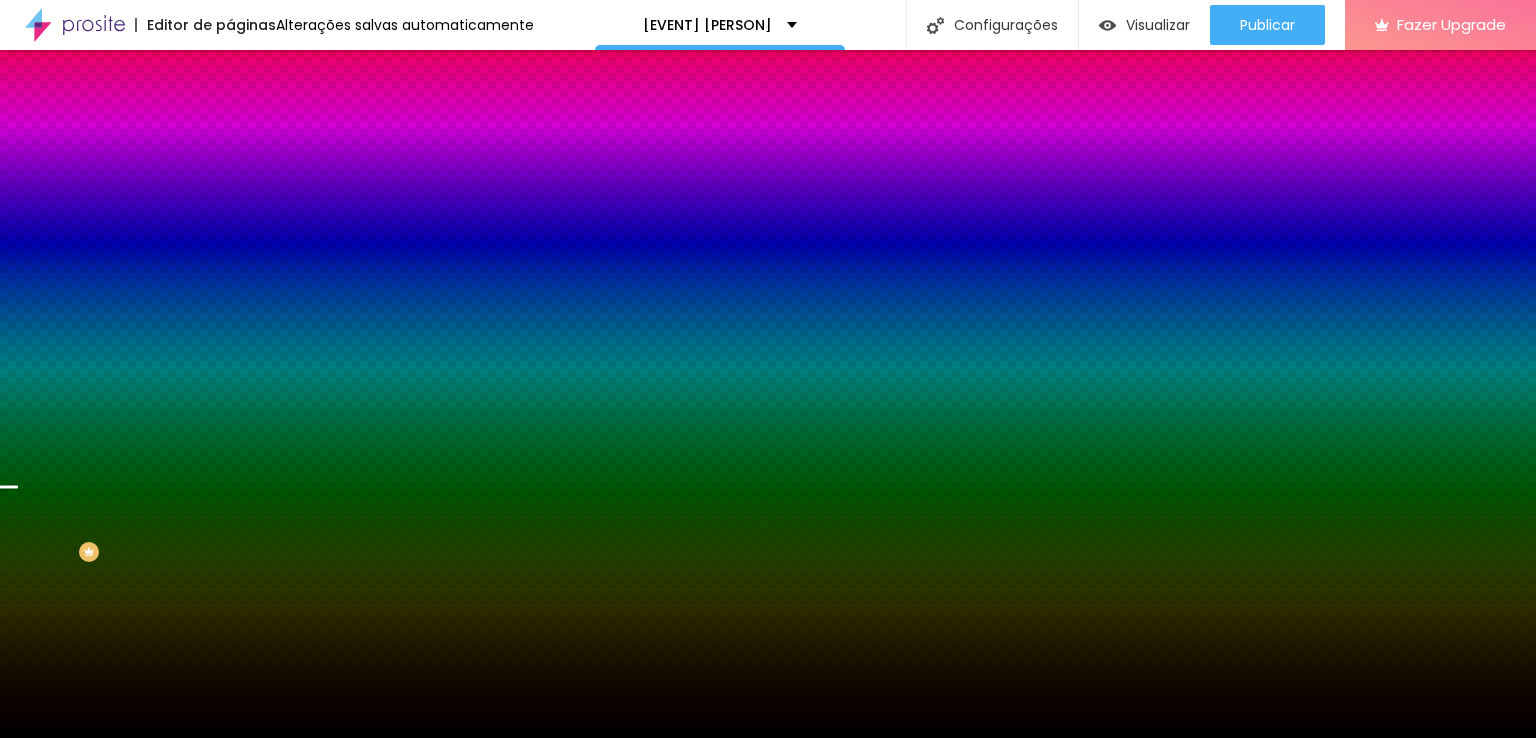 click on "Alterações salvas automaticamente" at bounding box center (405, 25) 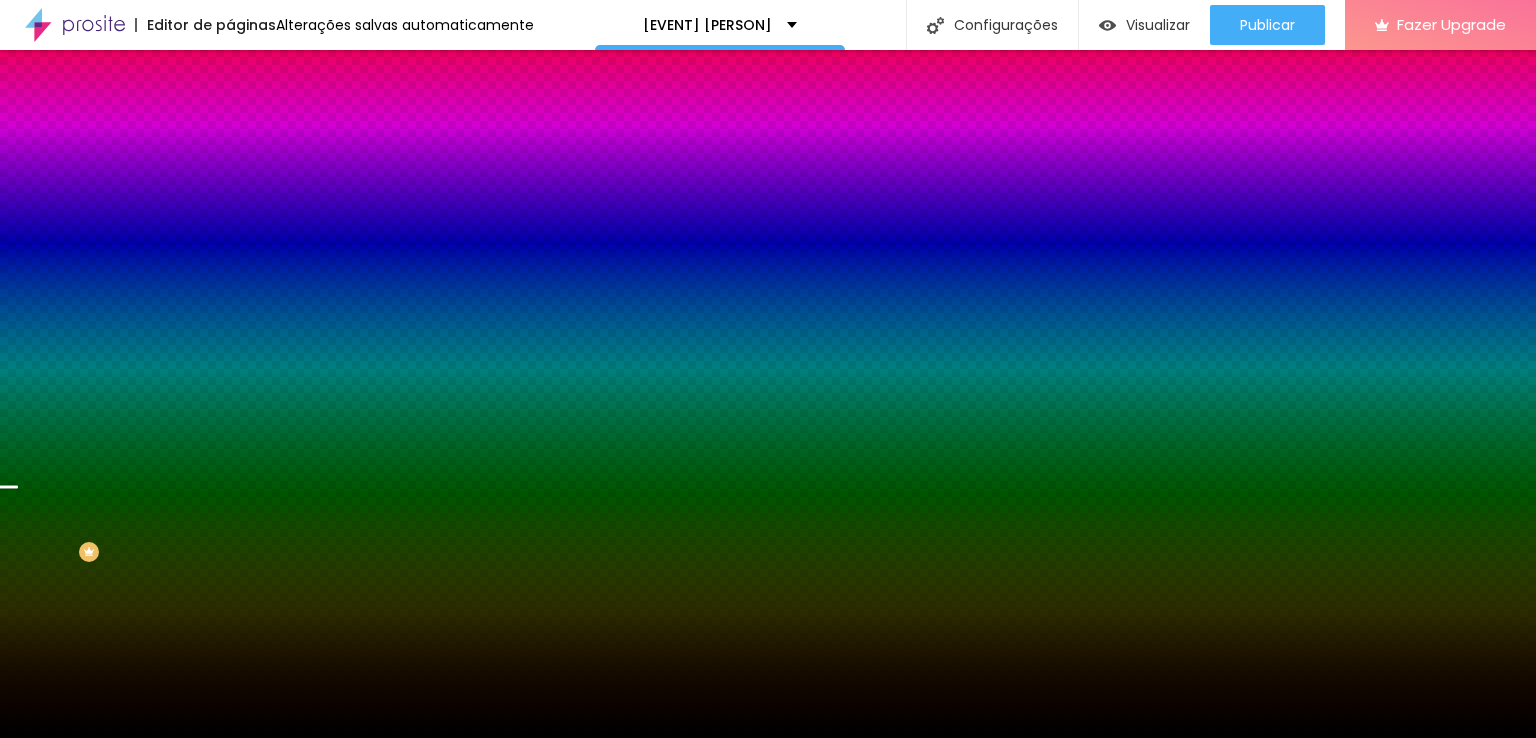 click on "[DATE] de [MONTH] às [TIME]" at bounding box center [768, 810] 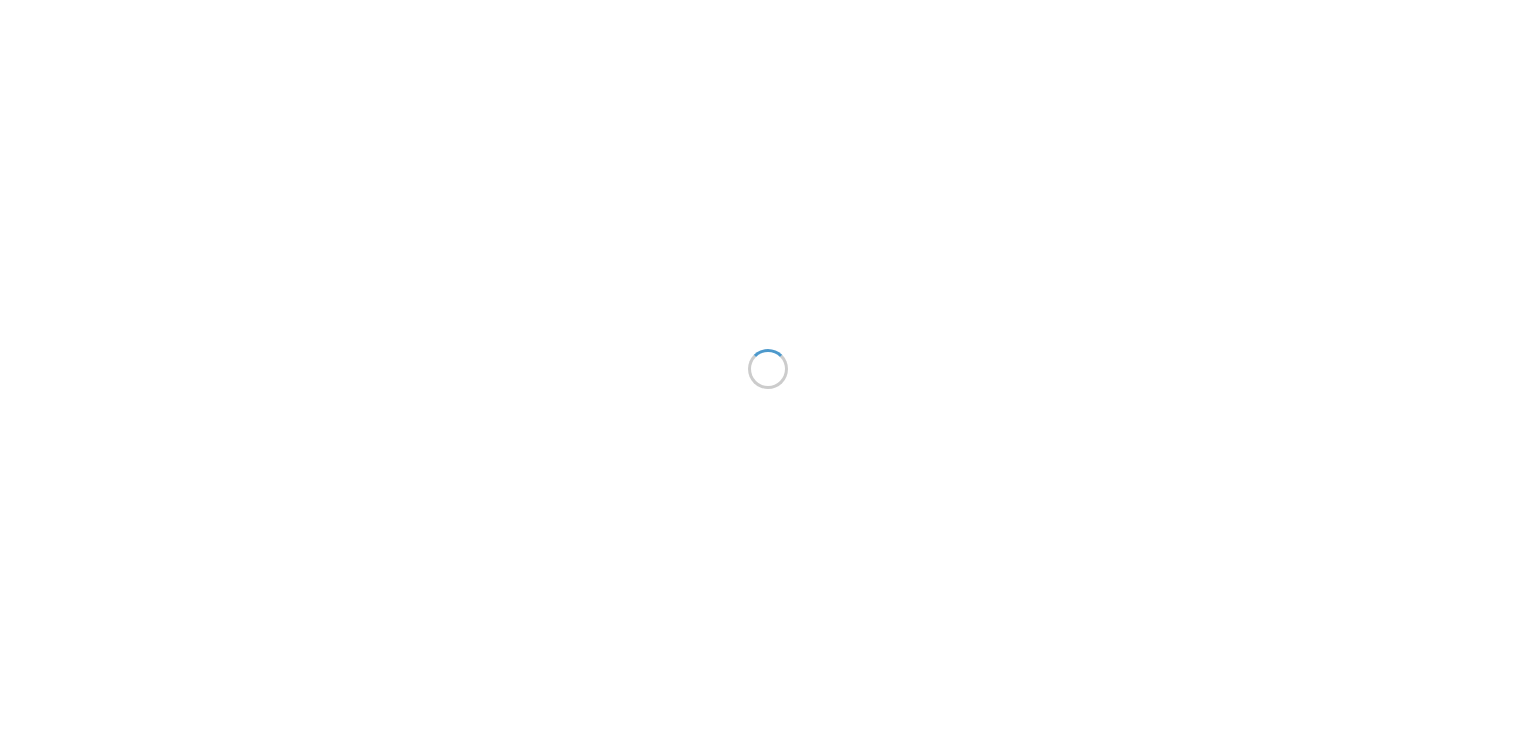 scroll, scrollTop: 0, scrollLeft: 0, axis: both 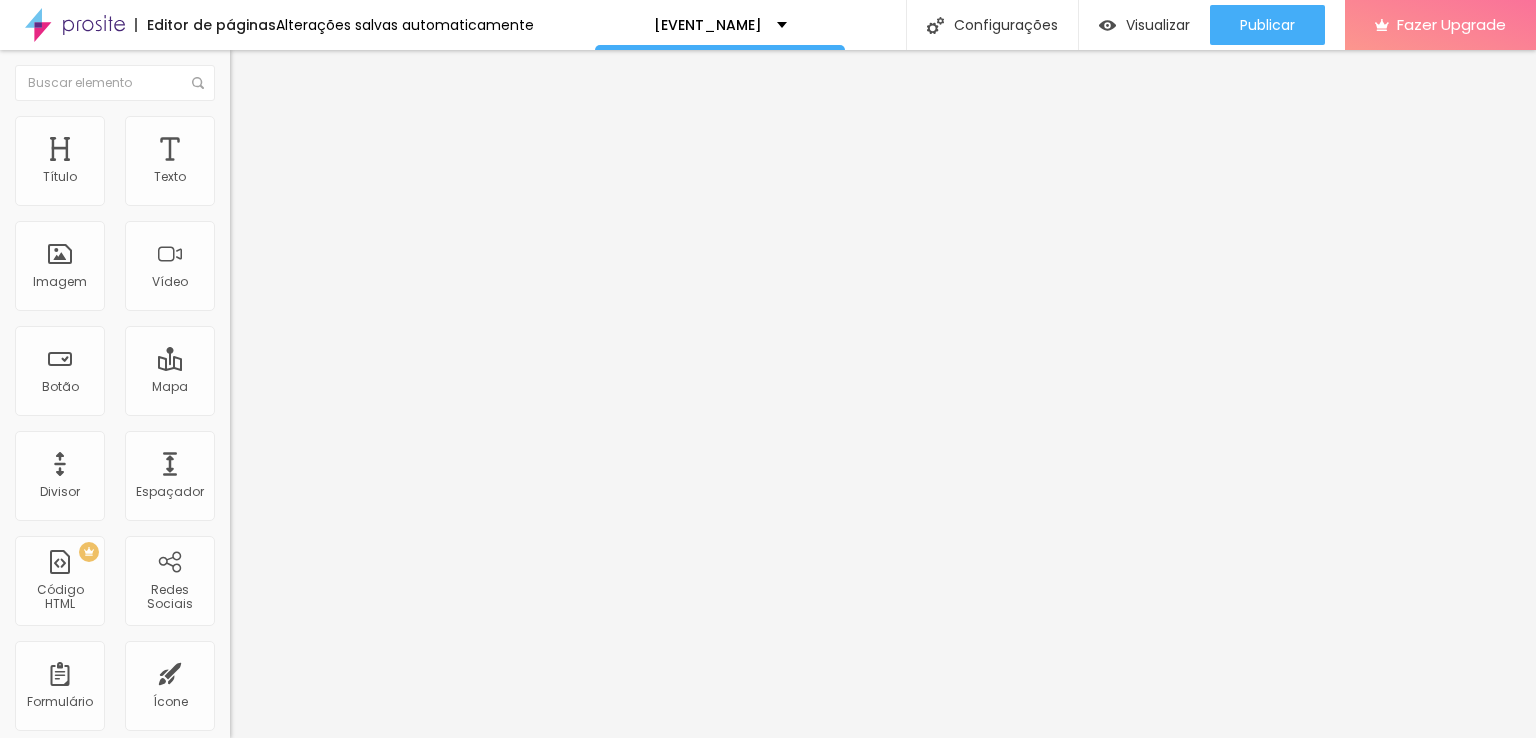 click on "Editar perguntas" at bounding box center (287, 203) 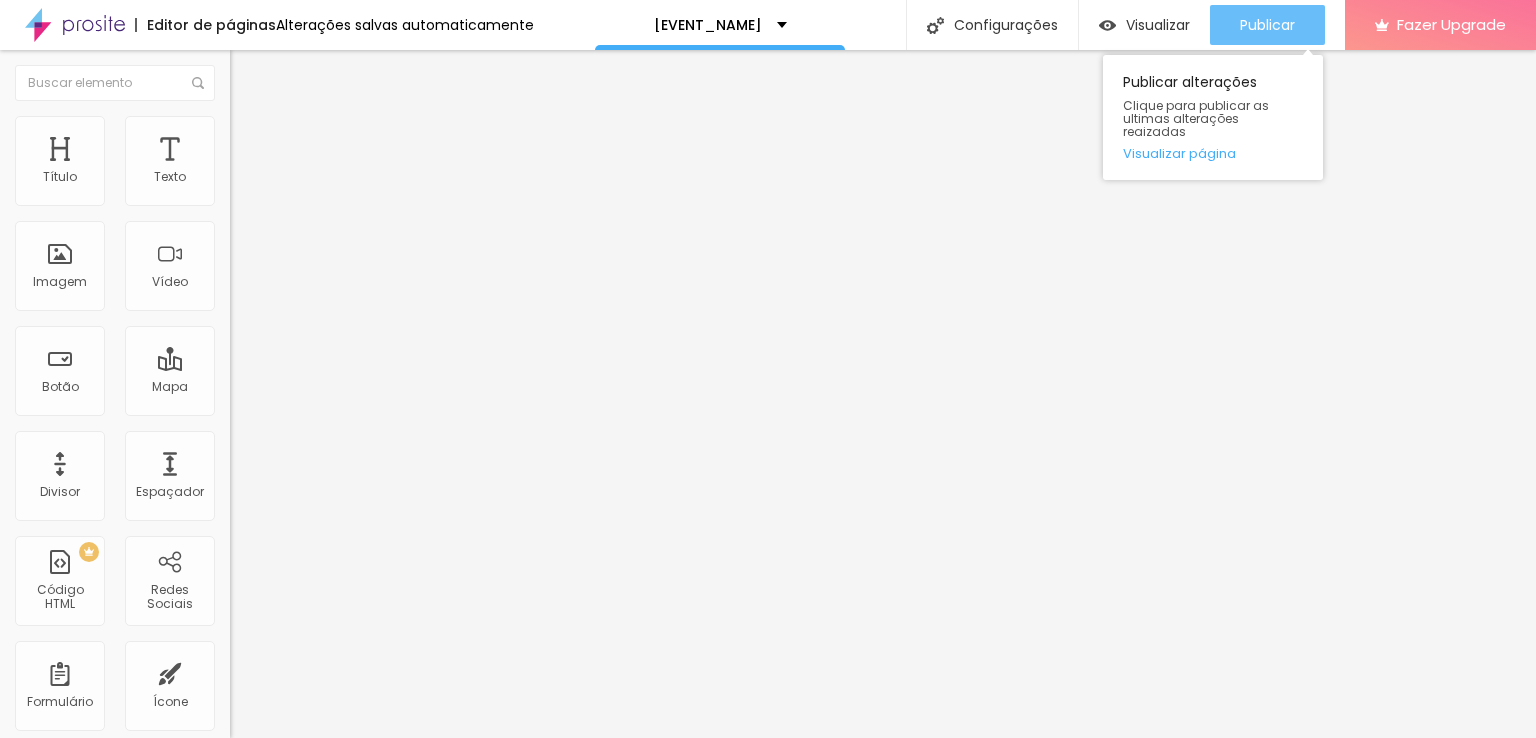 click on "Publicar" at bounding box center [1267, 25] 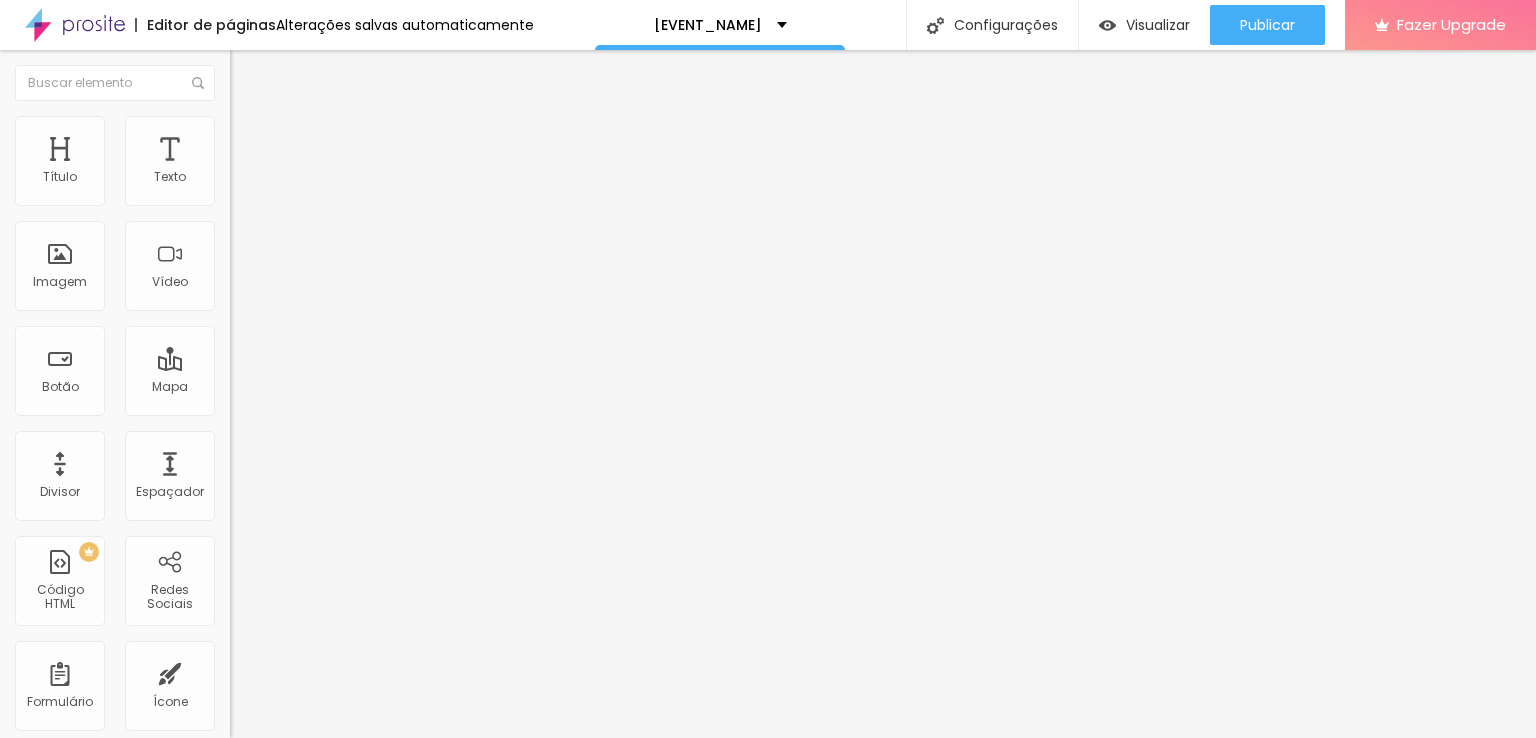click on "Editar Texto Estilo Avançado 20 Tamanho do texto 0 Espaço entre letras 1.3 Altura da linha 0 Espaço entre palavras" at bounding box center (345, 394) 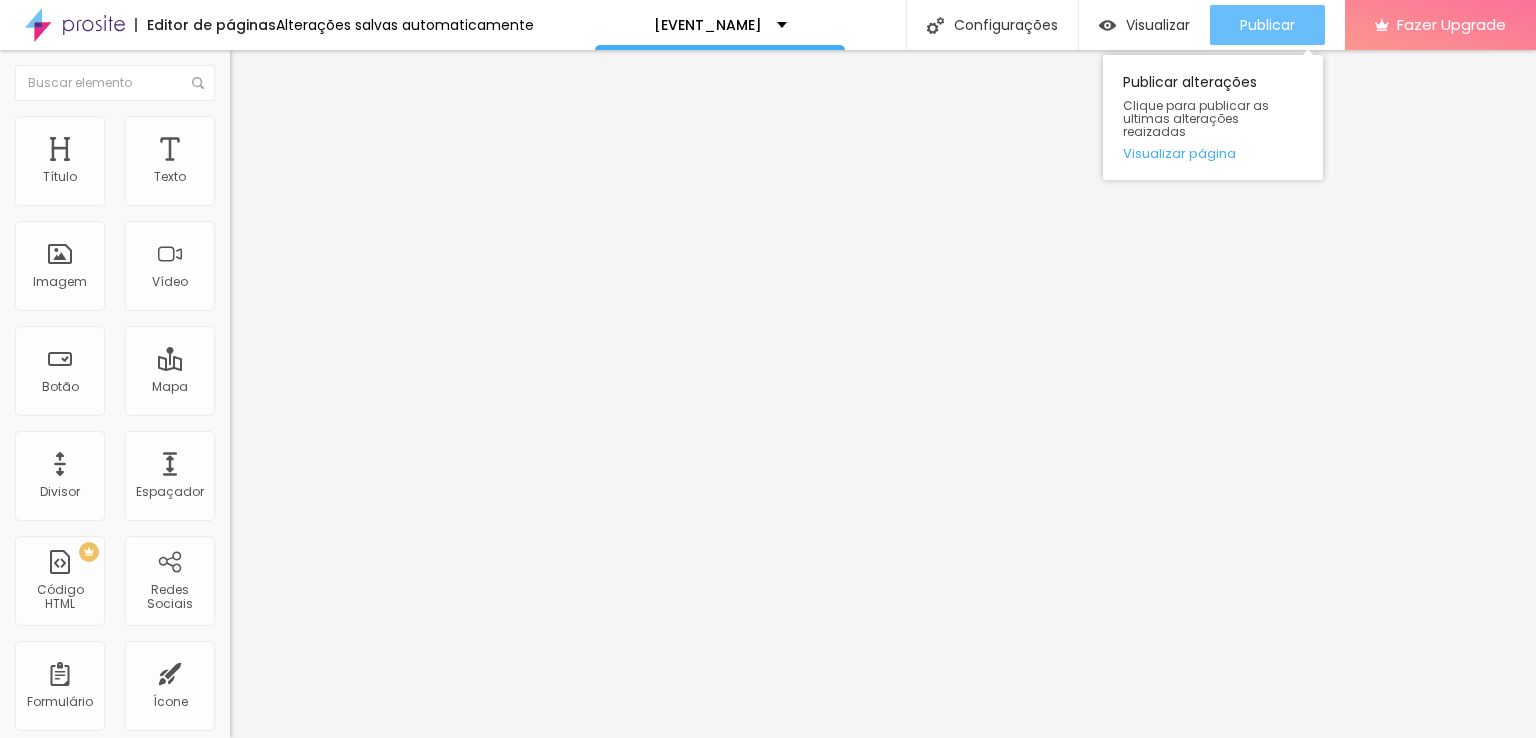 click on "Publicar" at bounding box center (1267, 25) 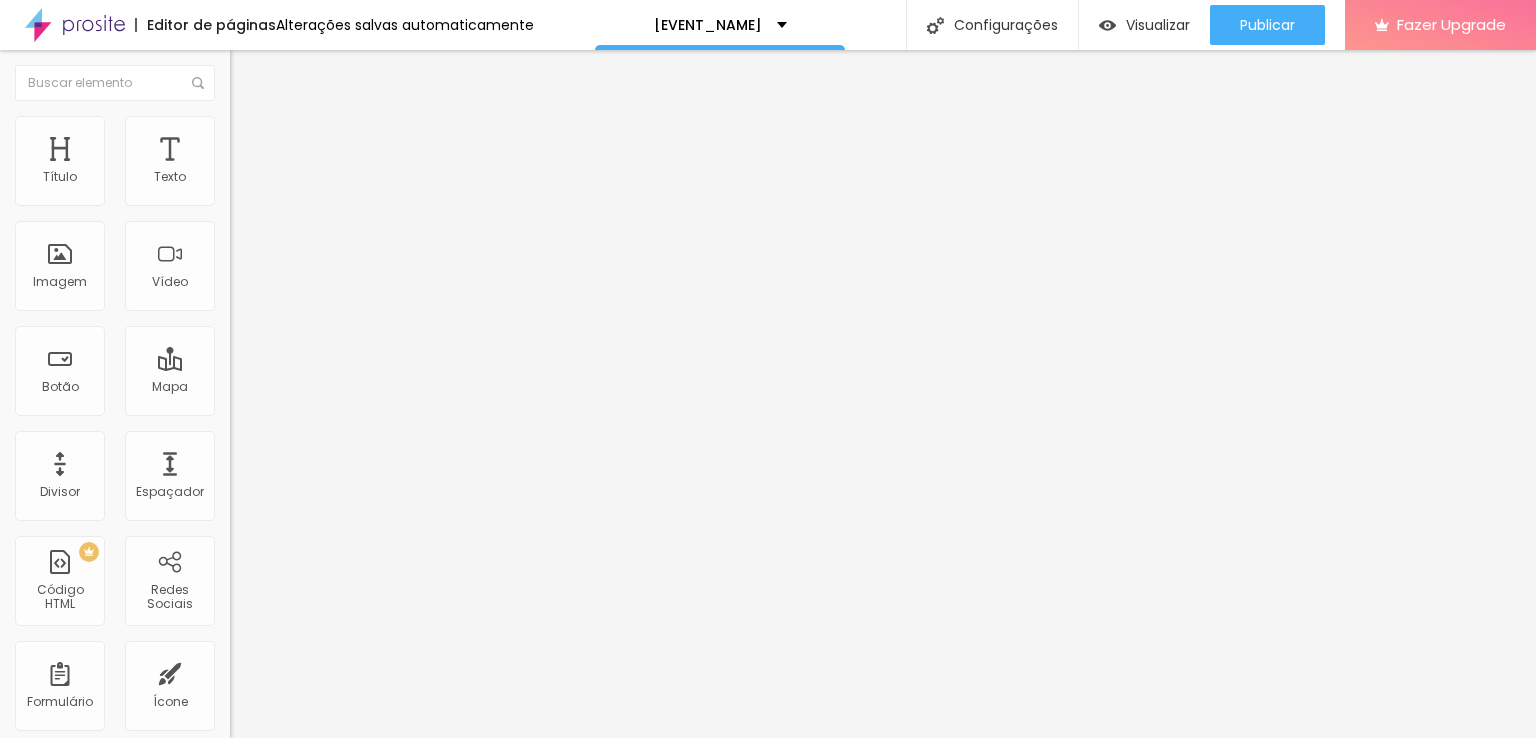 click at bounding box center (239, 125) 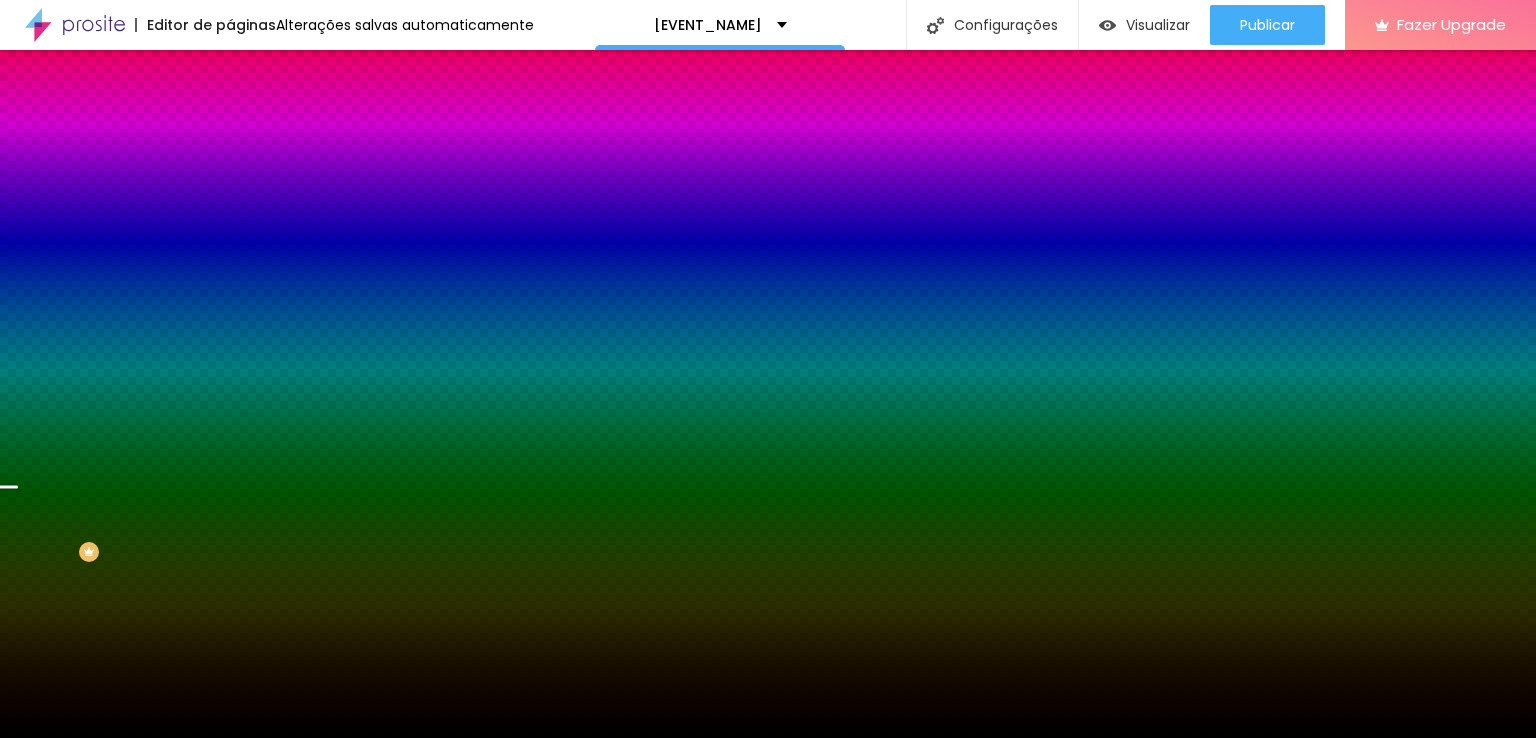 click on "Trocar imagem" at bounding box center [345, 175] 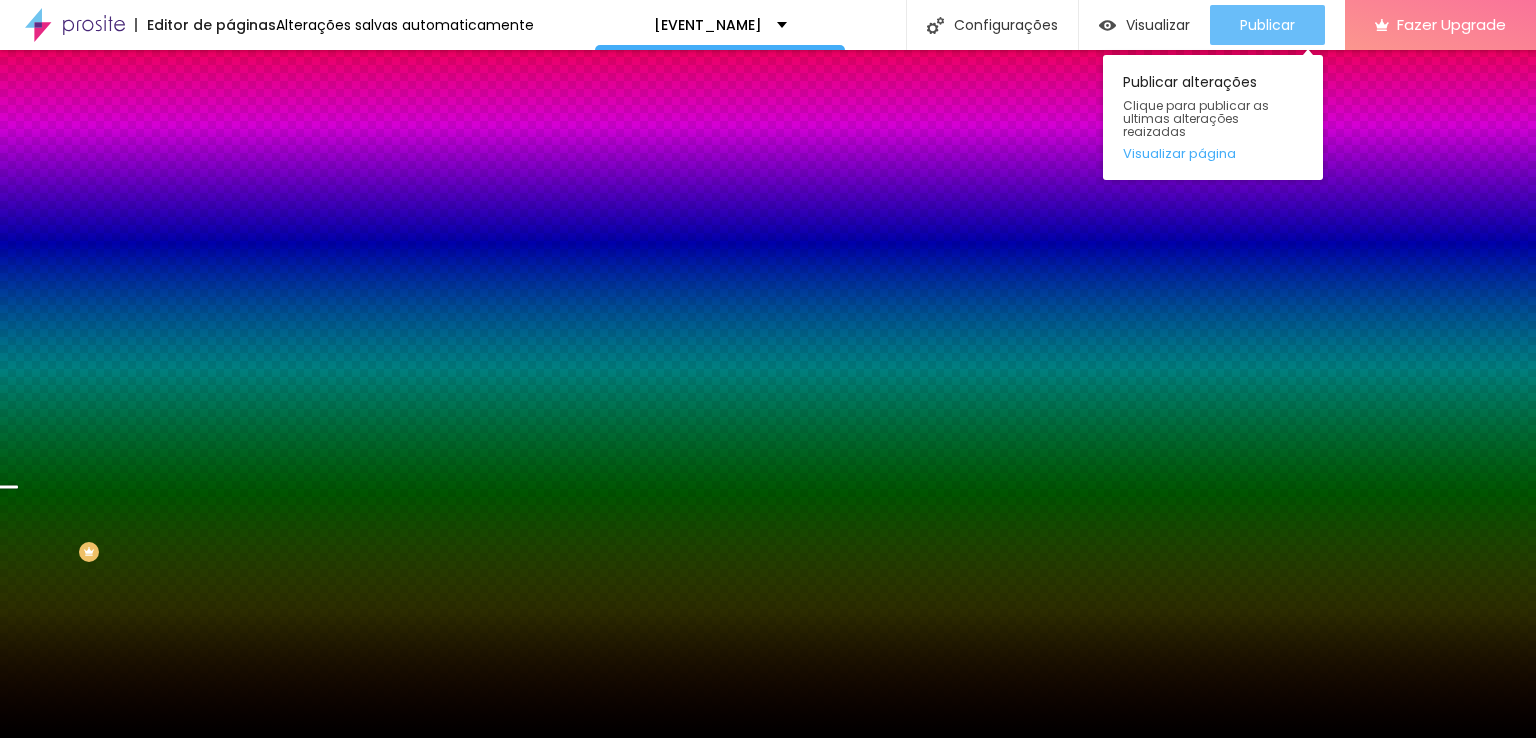 click on "Publicar" at bounding box center (1267, 25) 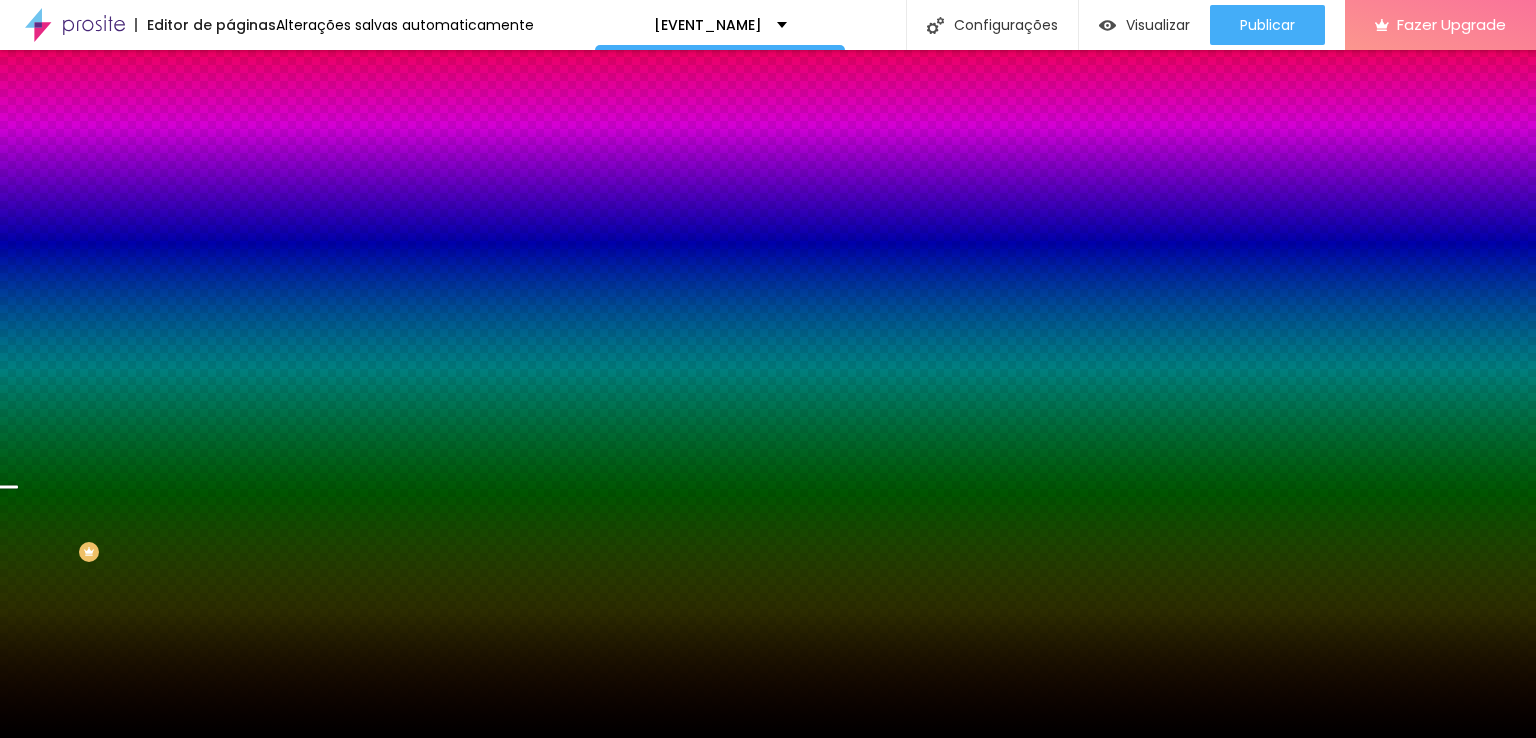 click on "Nenhum" at bounding box center [256, 211] 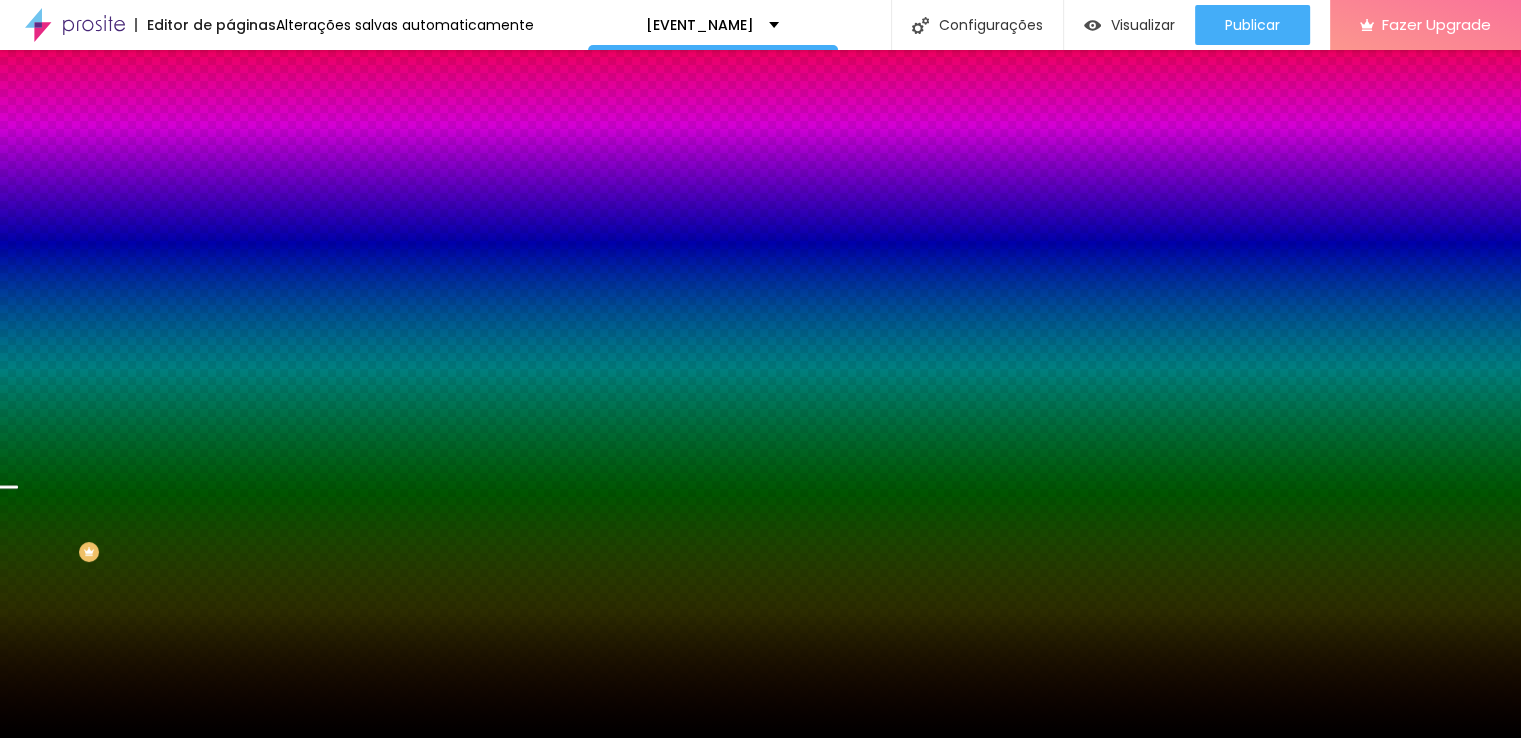 click at bounding box center (760, 738) 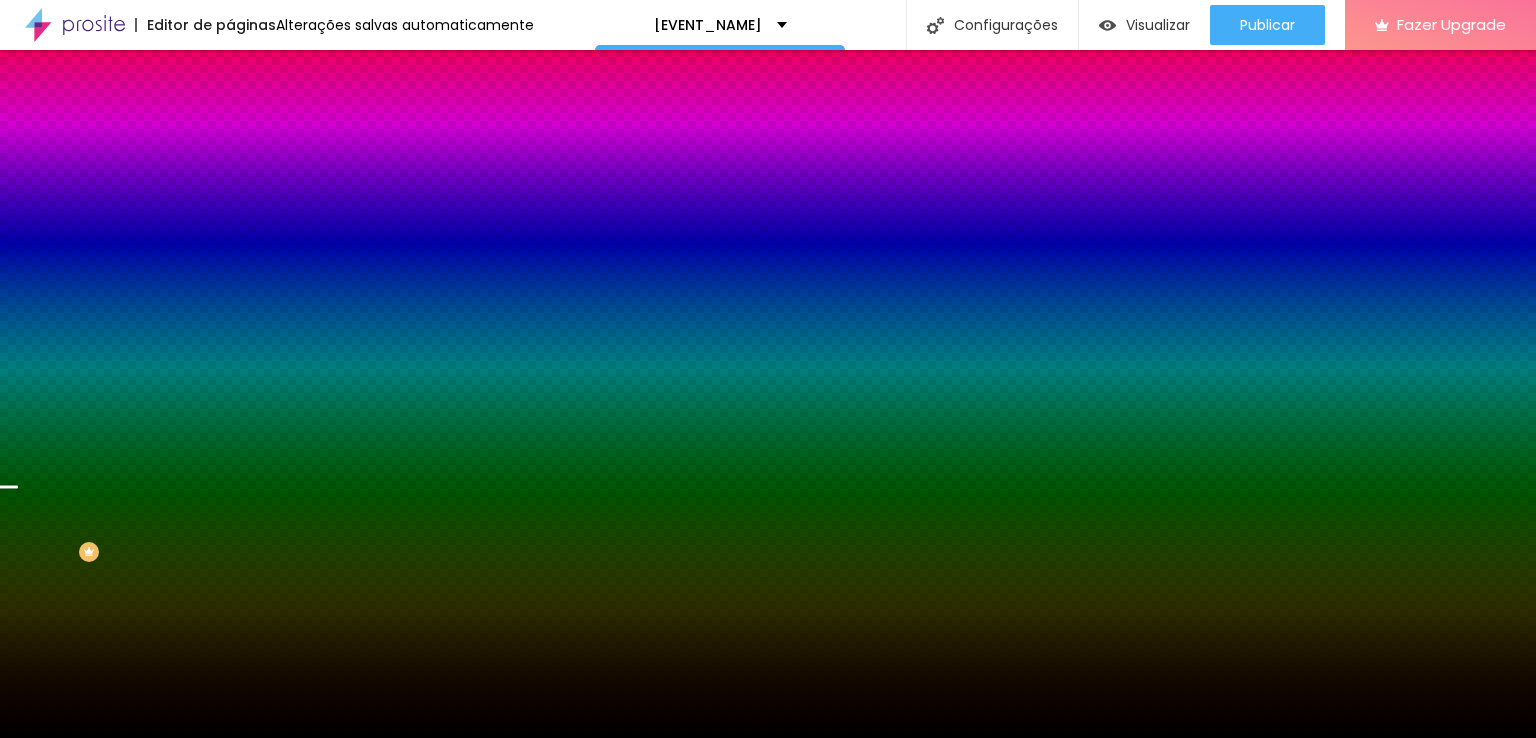 click at bounding box center [768, 750] 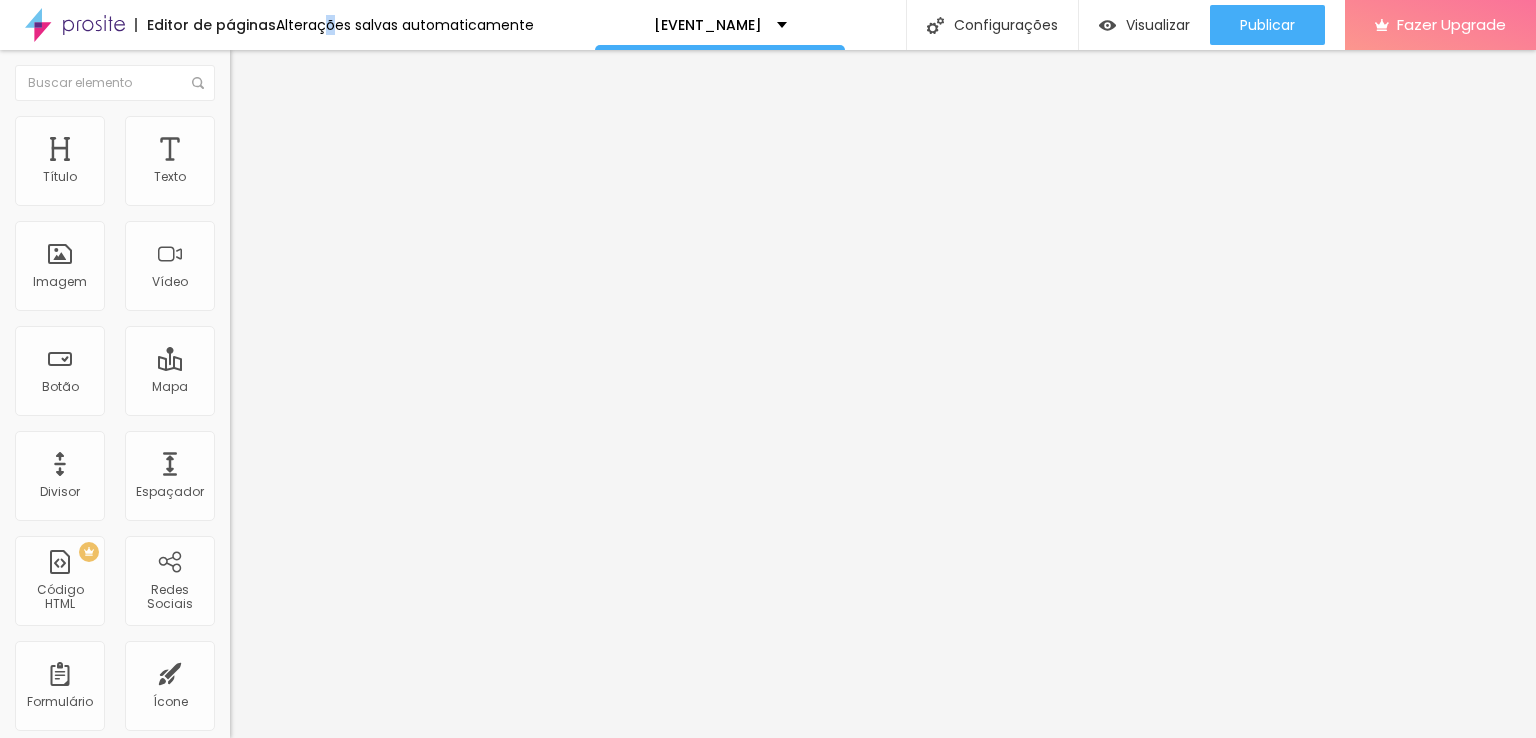 click on "Alterações salvas automaticamente" at bounding box center (405, 25) 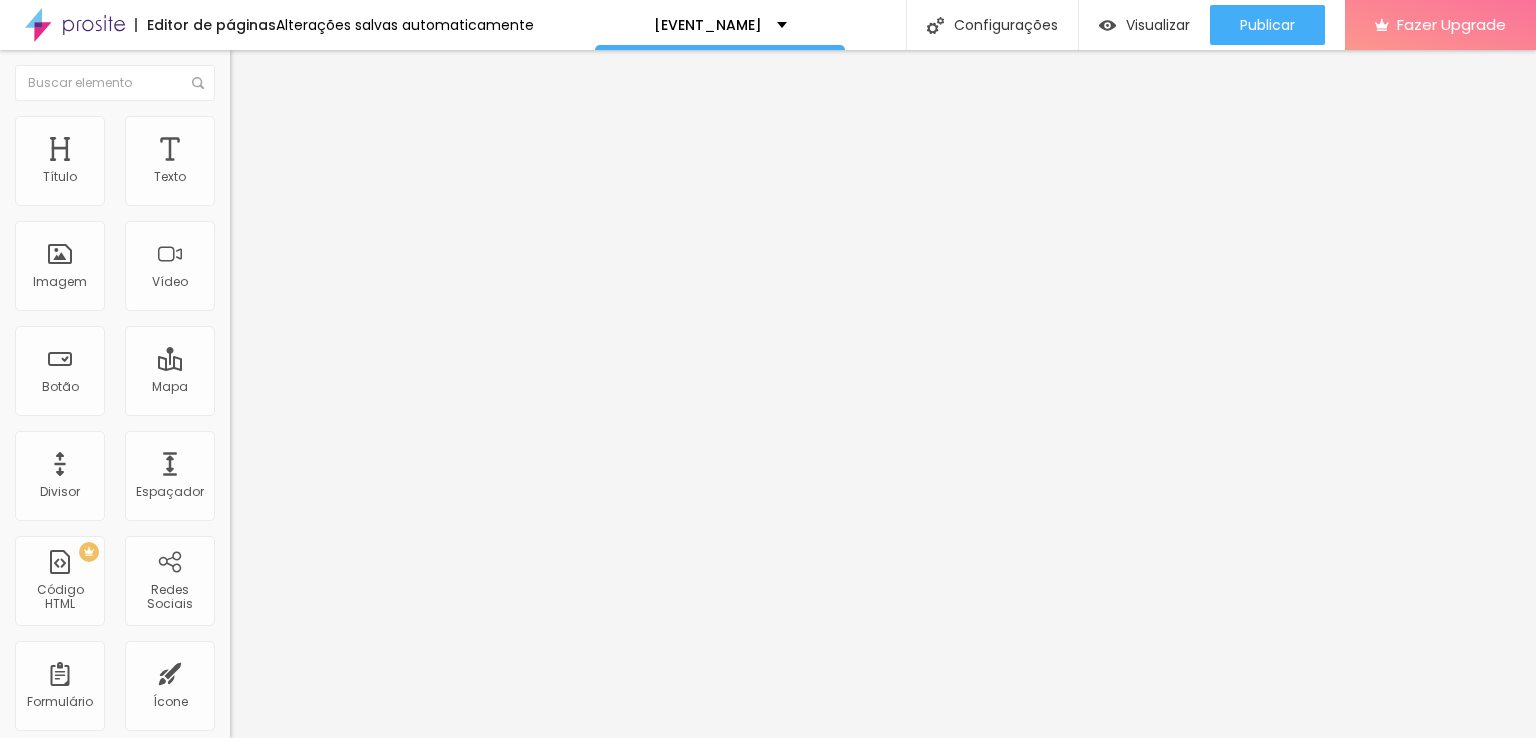click on "[DATE] de [MONTH] às [TIME]" at bounding box center (768, 901) 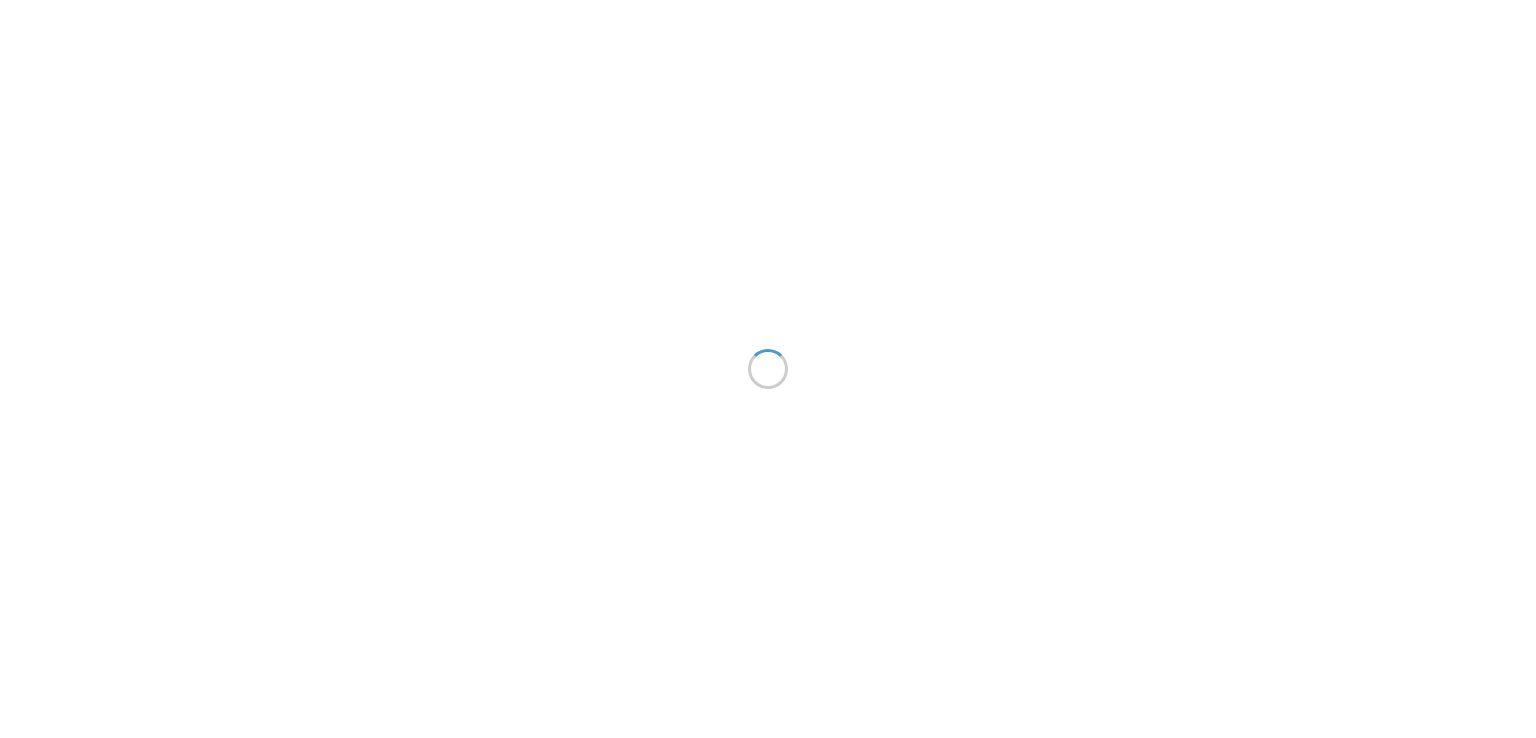 scroll, scrollTop: 0, scrollLeft: 0, axis: both 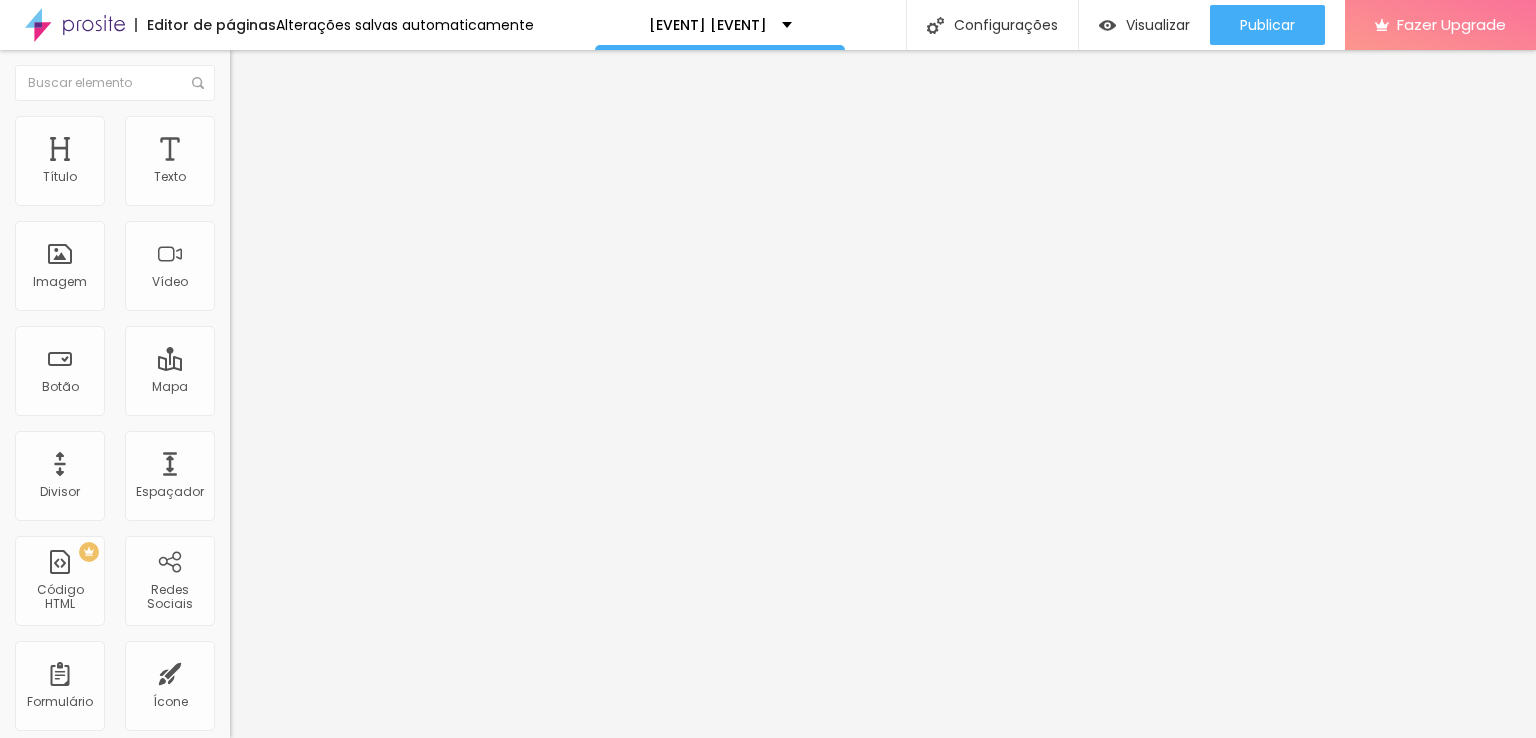click on "Trocar imagem Descrição da imagem (Alt) Alinhamento Proporção 1:1 Quadrado Cinema 16:9 Padrão 4:3 Quadrado 1:1 Original Link URL https:// Abrir em uma nova aba" at bounding box center [345, 306] 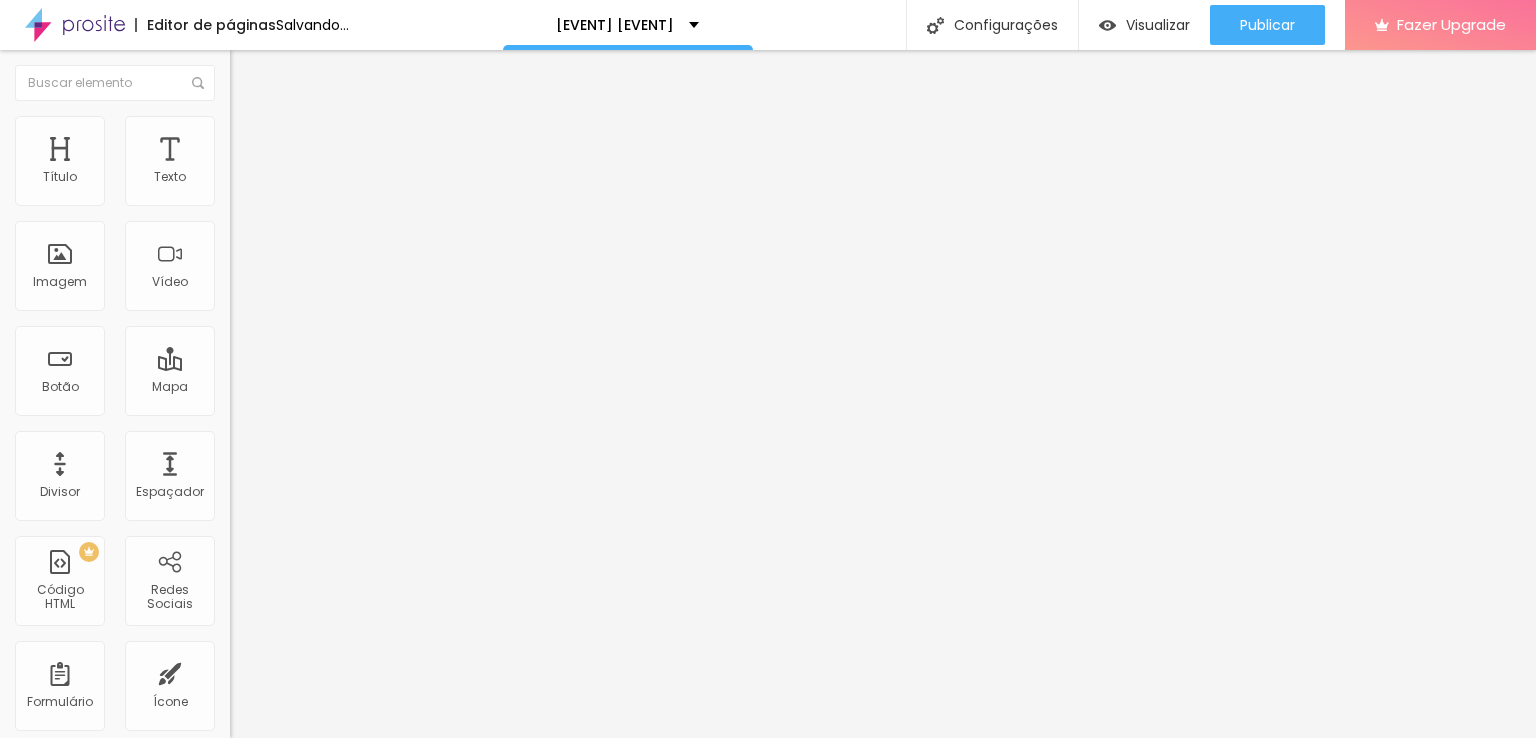 click on "Original" at bounding box center [345, 360] 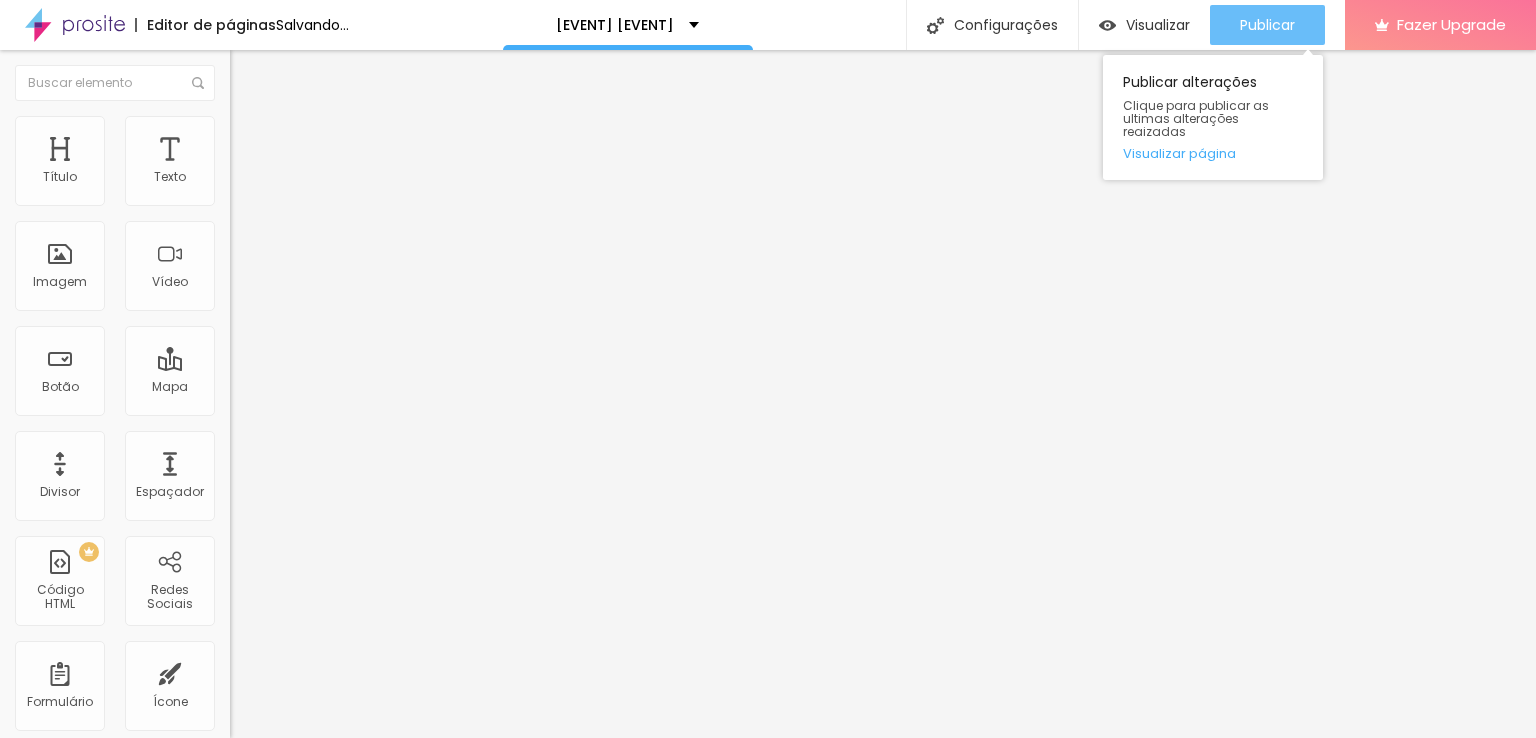 click on "Publicar" at bounding box center [1267, 25] 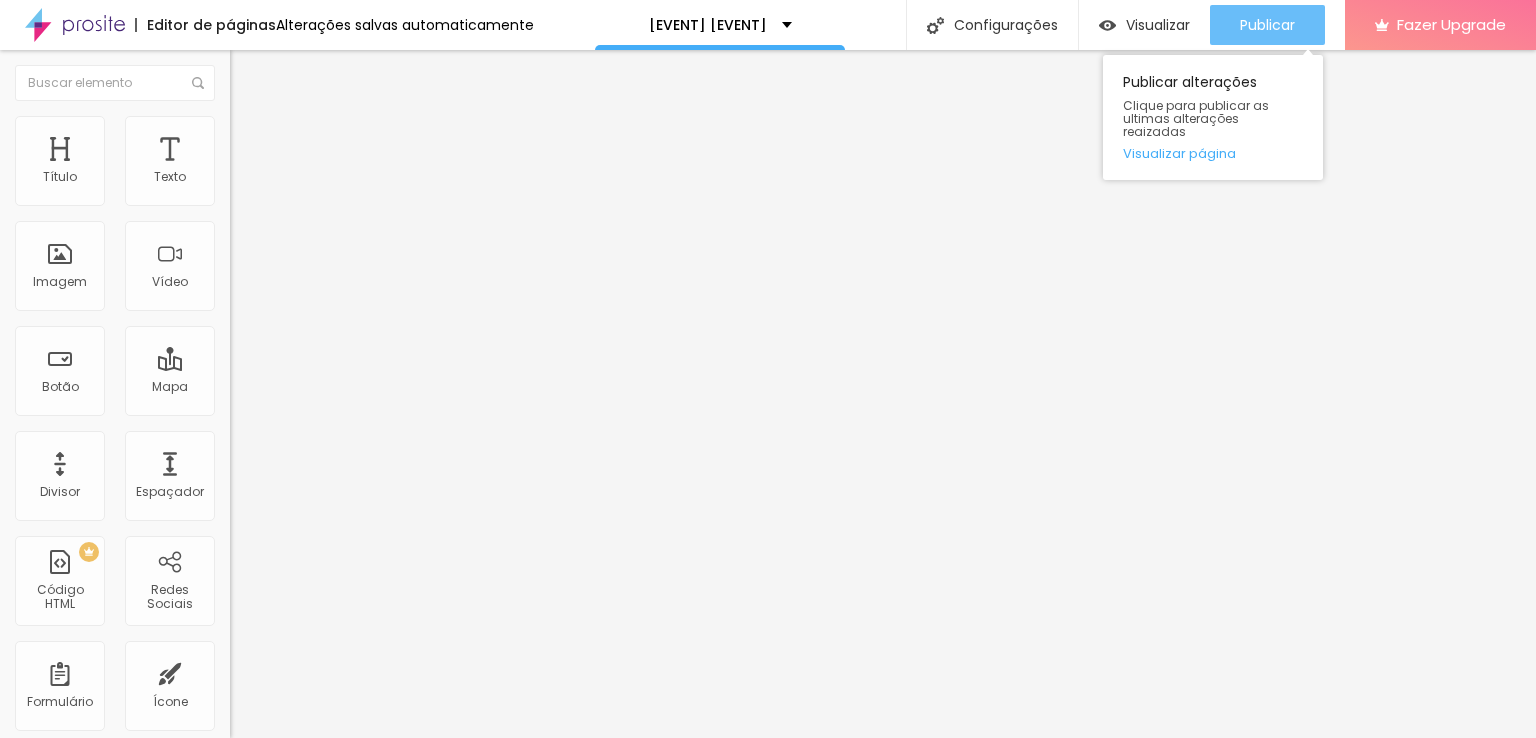 click on "Publicar" at bounding box center (1267, 25) 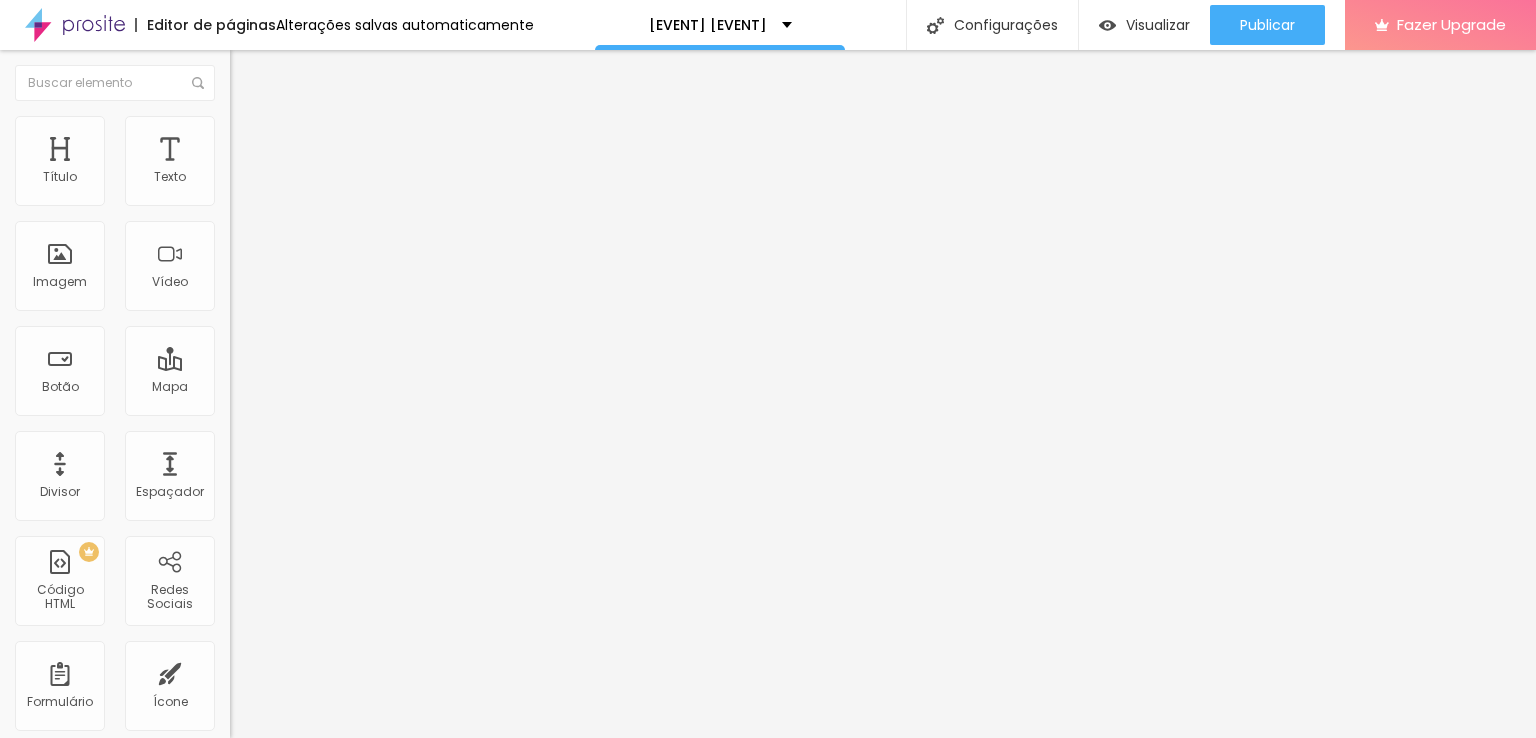 click at bounding box center (768, 750) 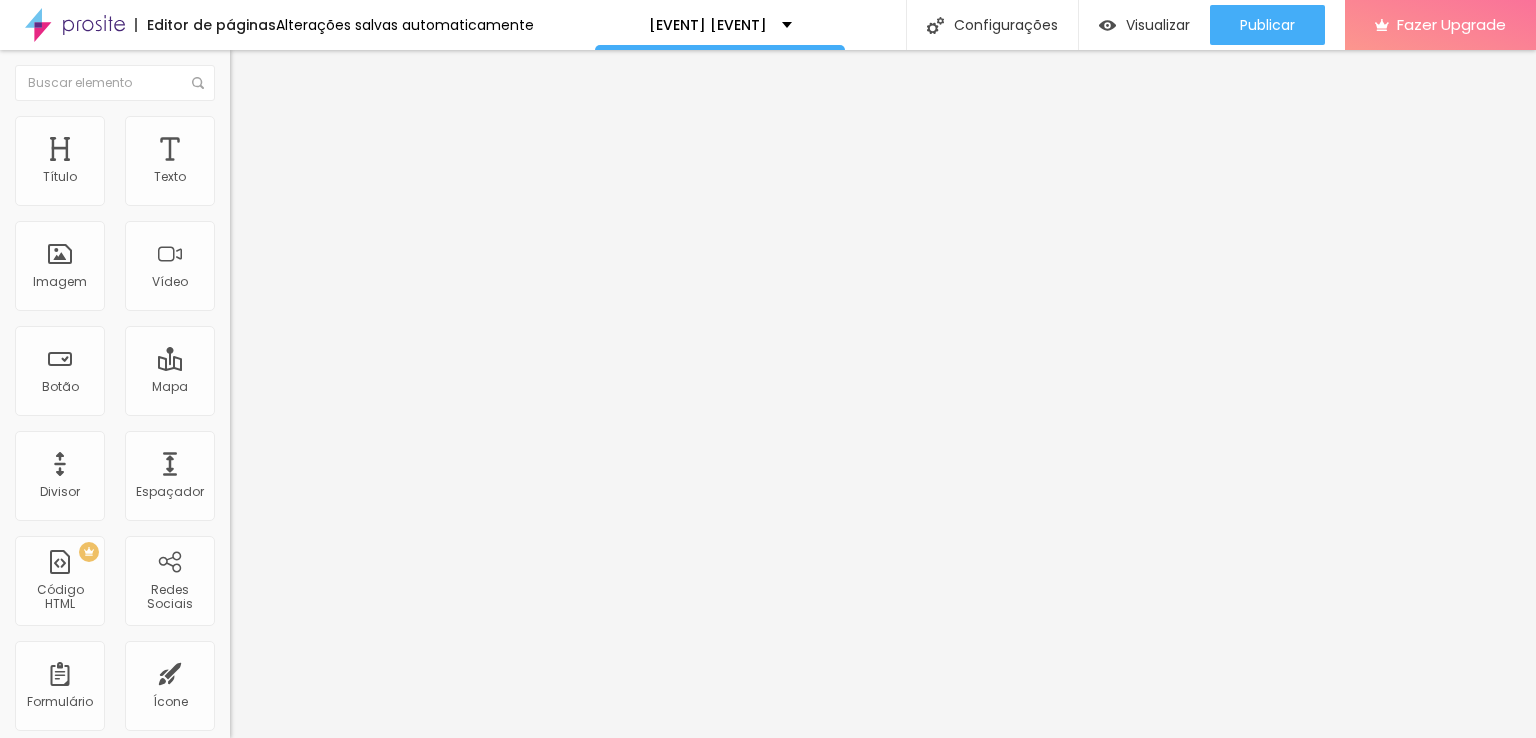 click on "Padrão" at bounding box center [252, 328] 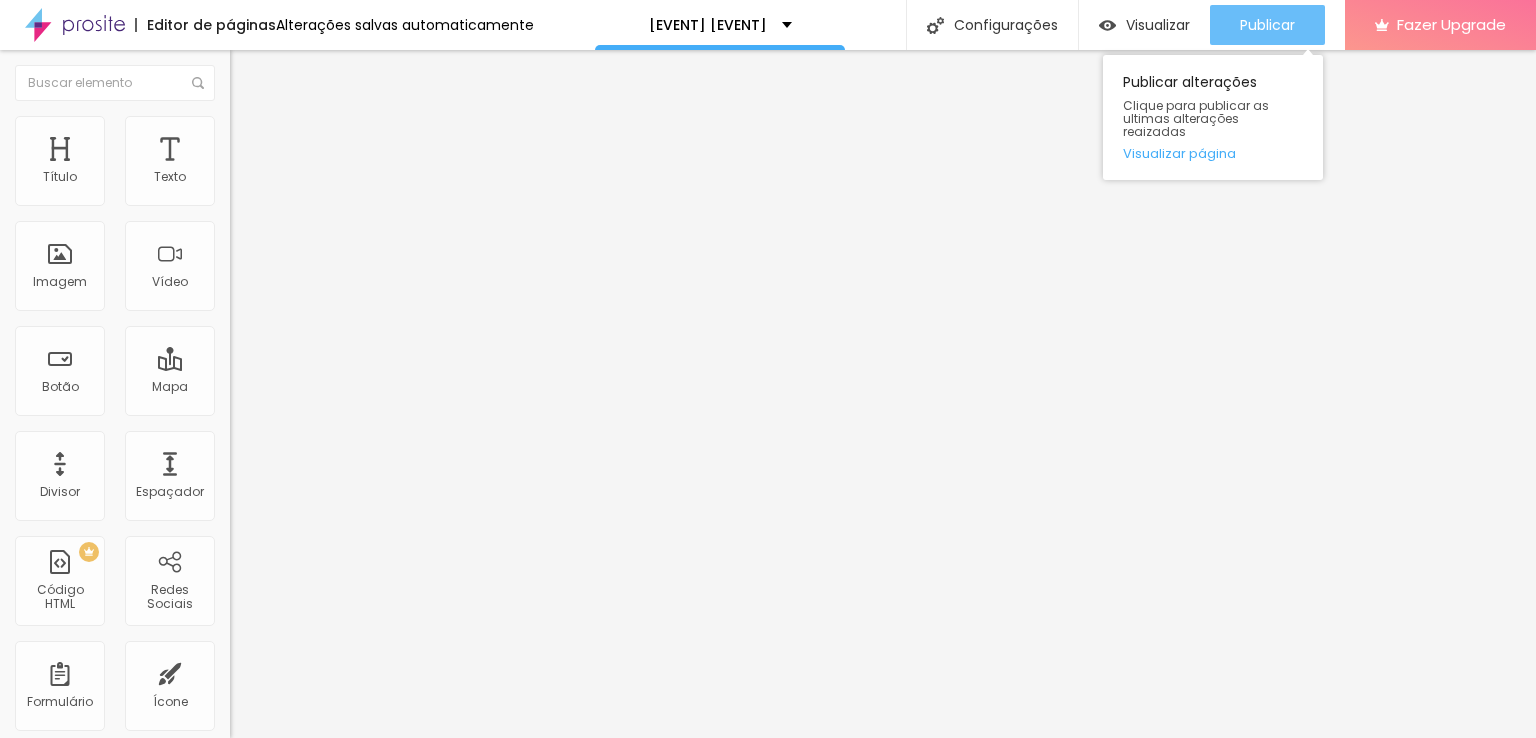 click on "Publicar" at bounding box center [1267, 25] 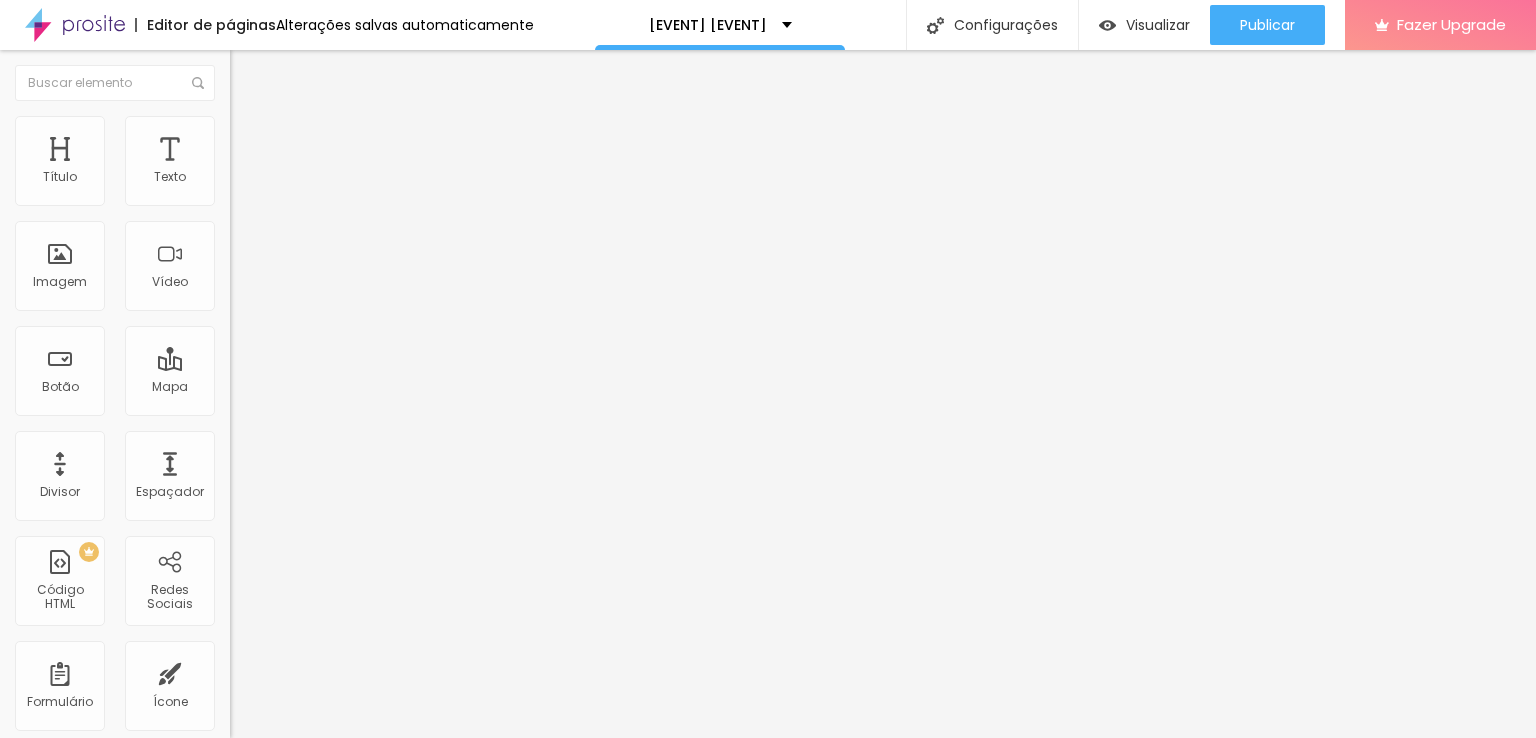 click on "Estilo" at bounding box center [263, 129] 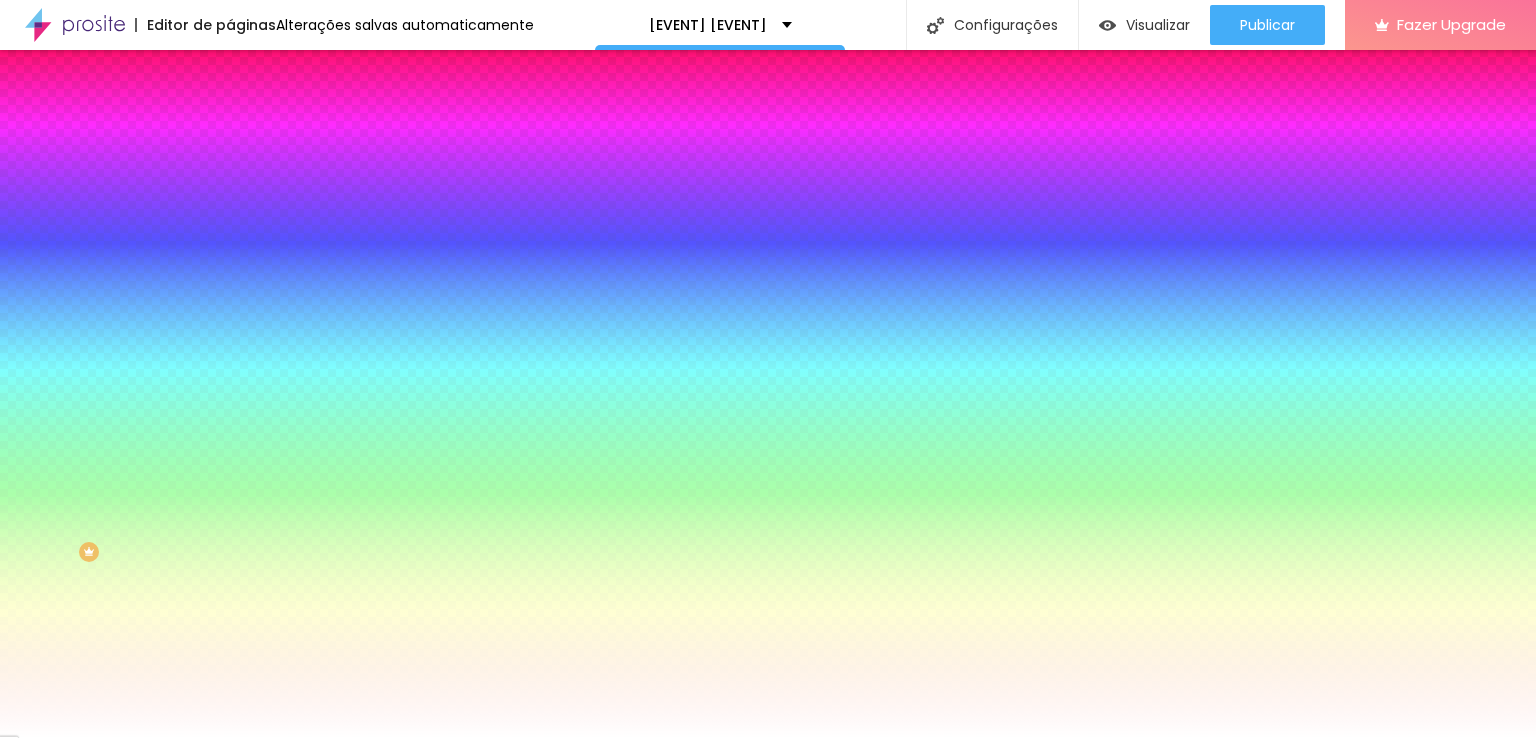click at bounding box center [345, 272] 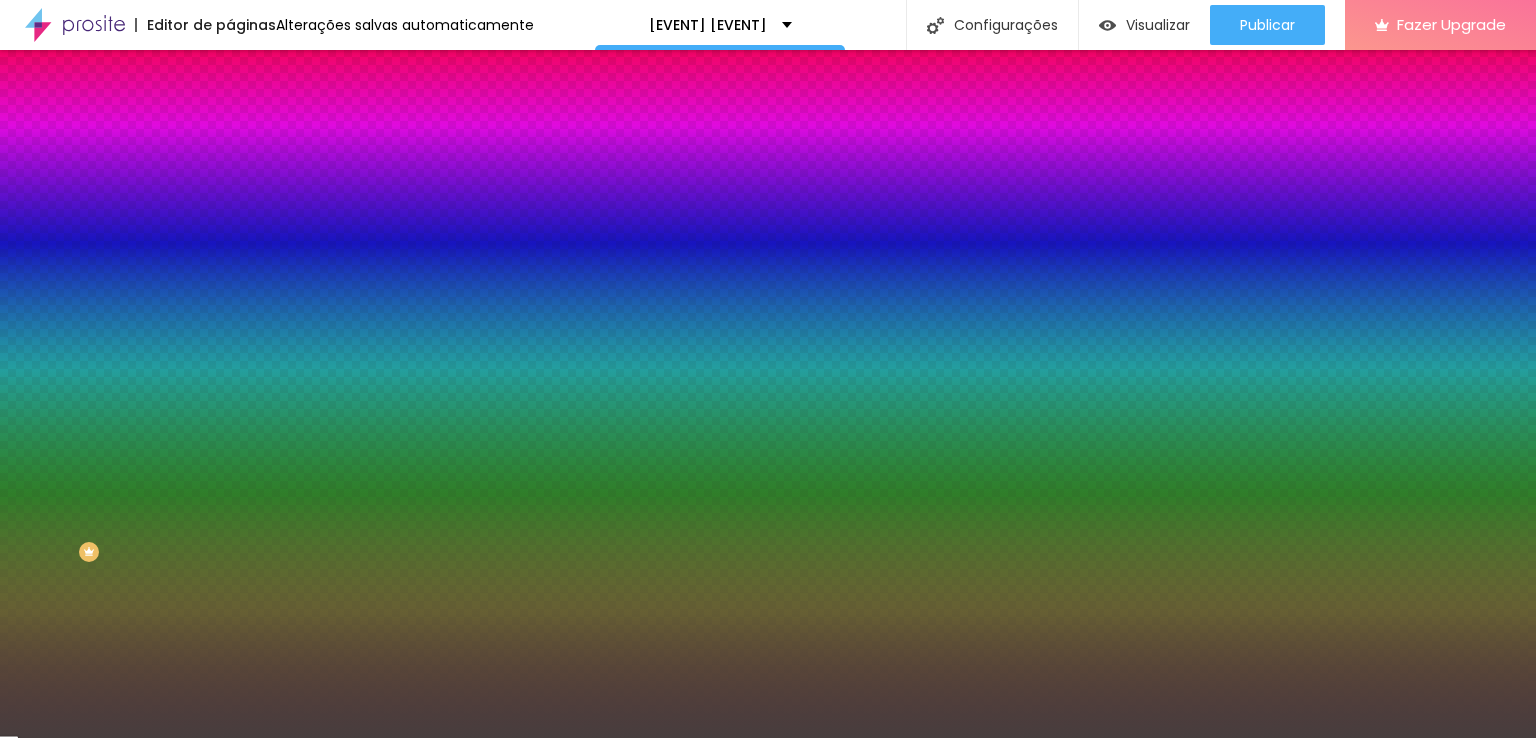 click at bounding box center [768, 369] 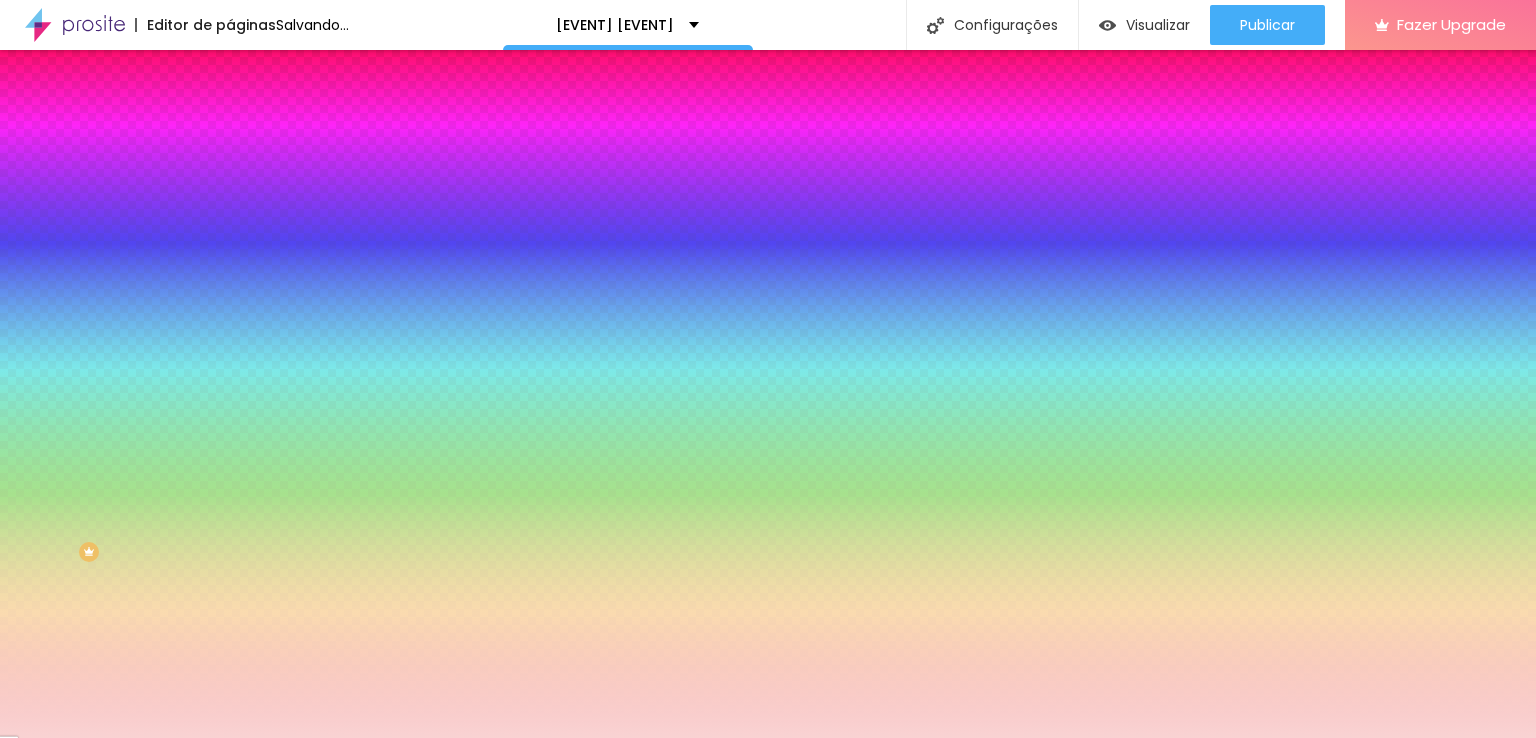 click at bounding box center (768, 369) 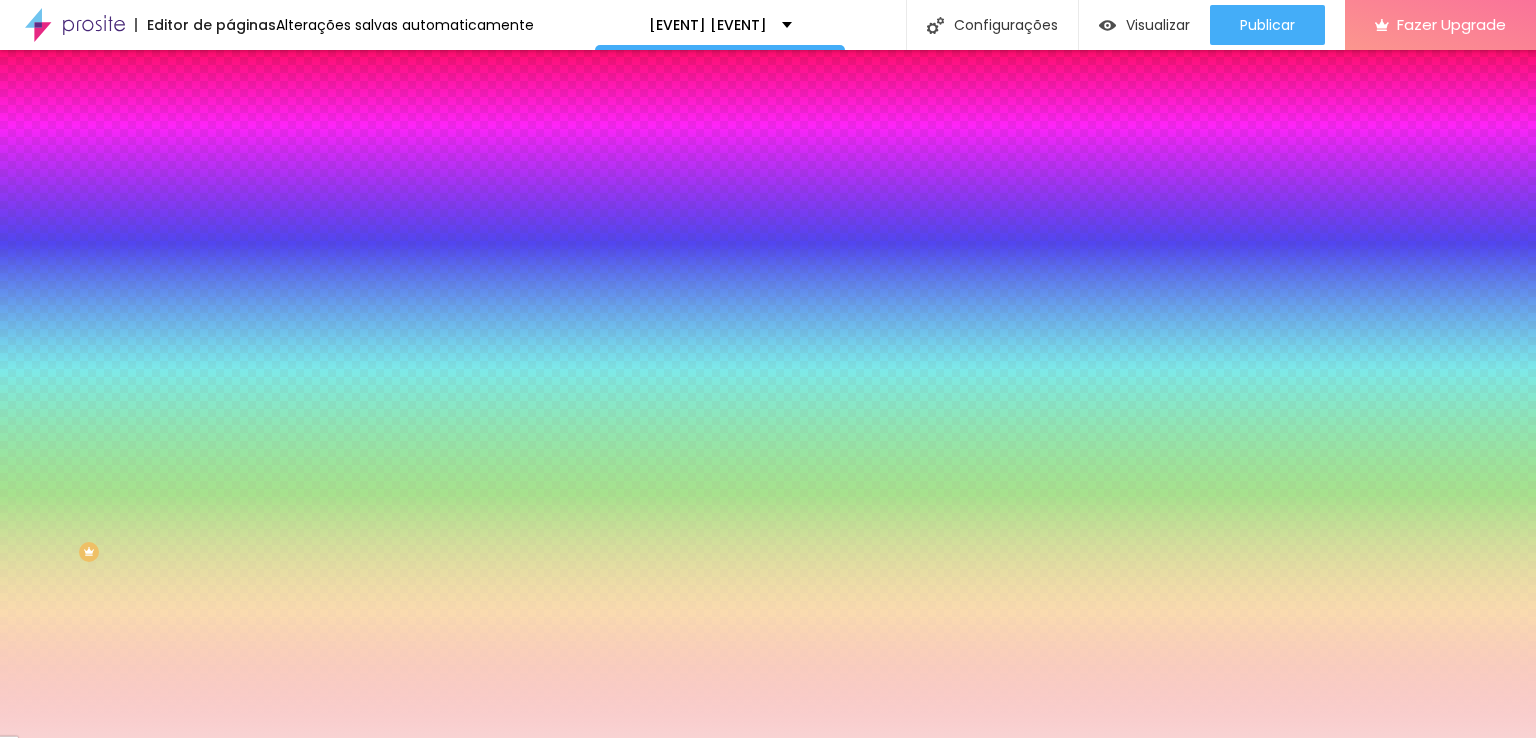 click at bounding box center (768, 369) 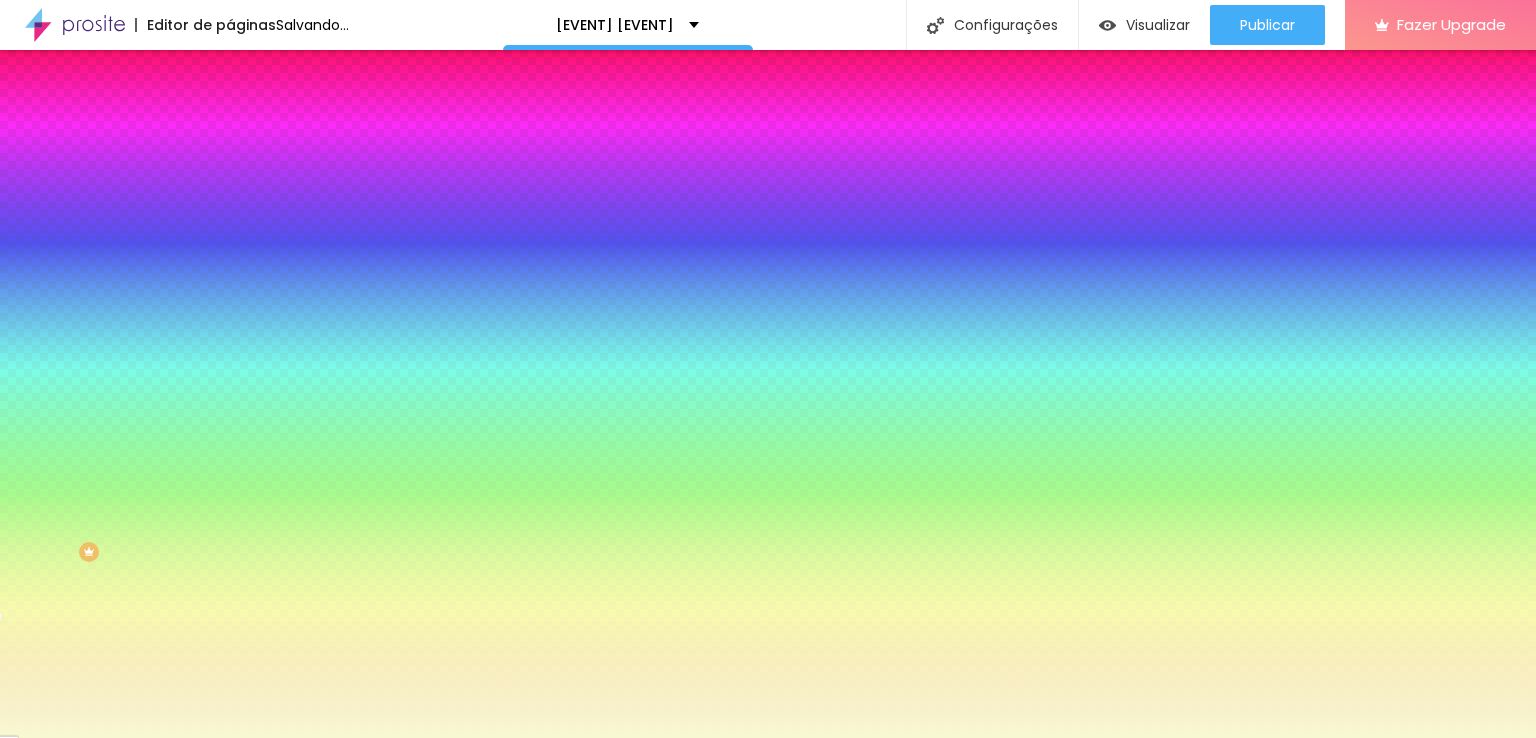 click at bounding box center [768, 369] 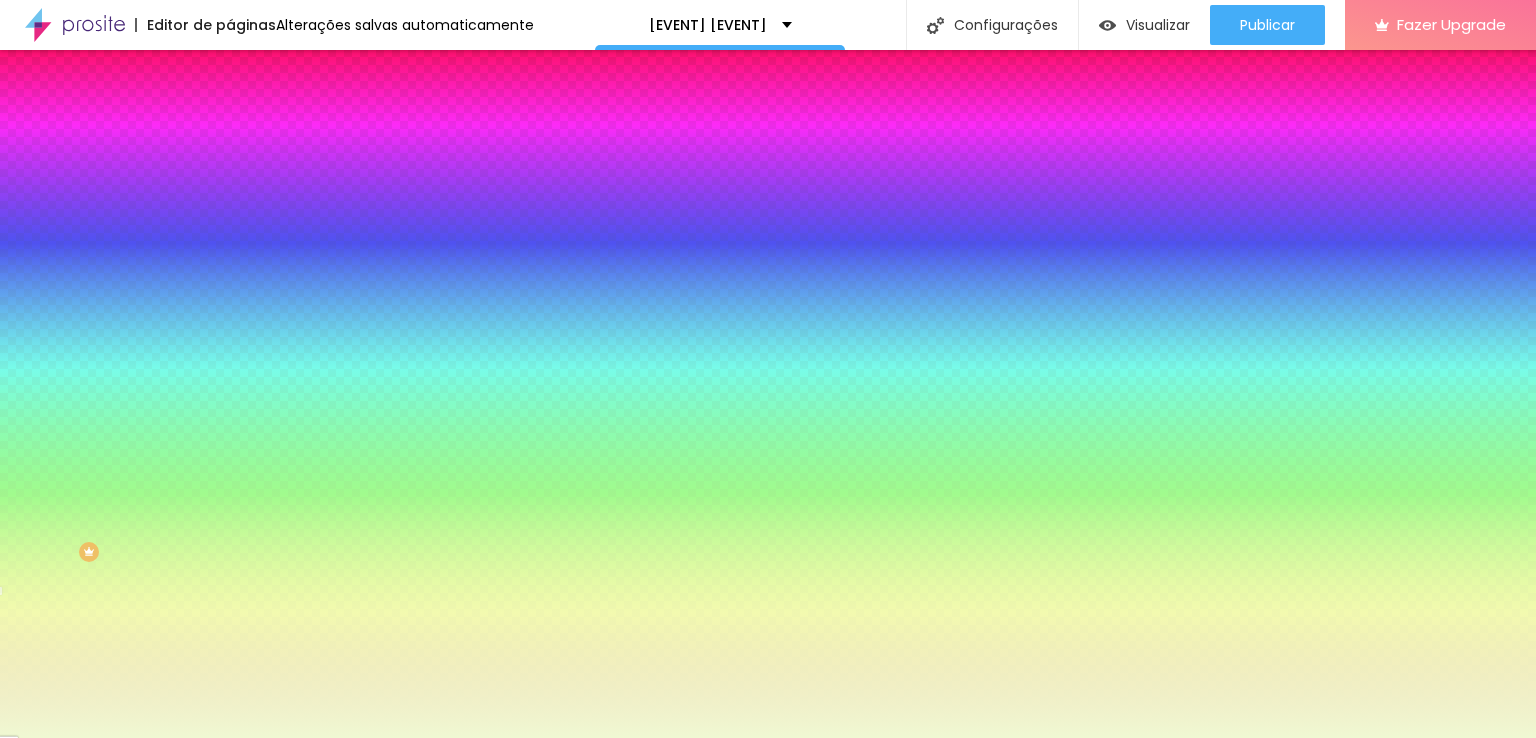 click at bounding box center [768, 369] 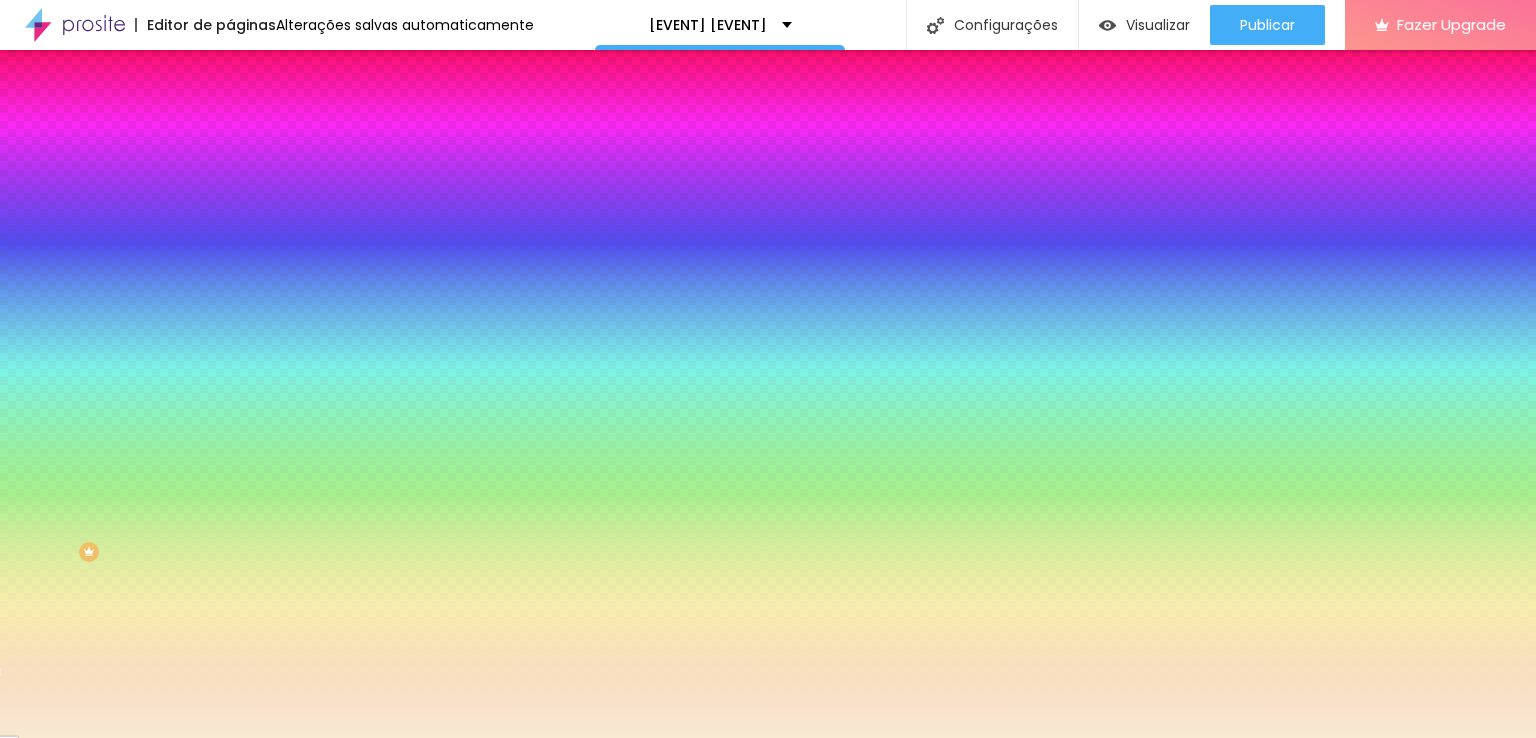 click at bounding box center (768, 369) 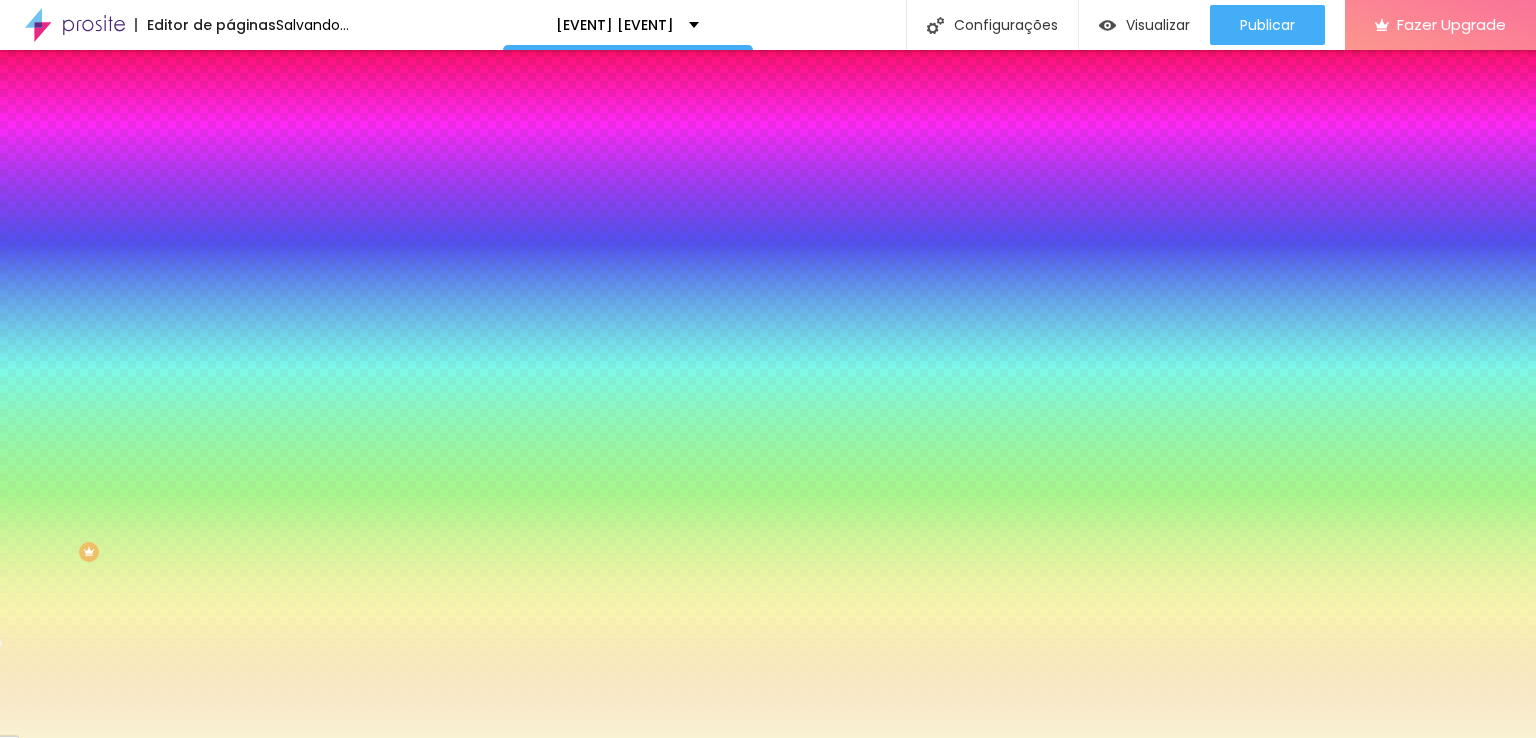 click at bounding box center [768, 369] 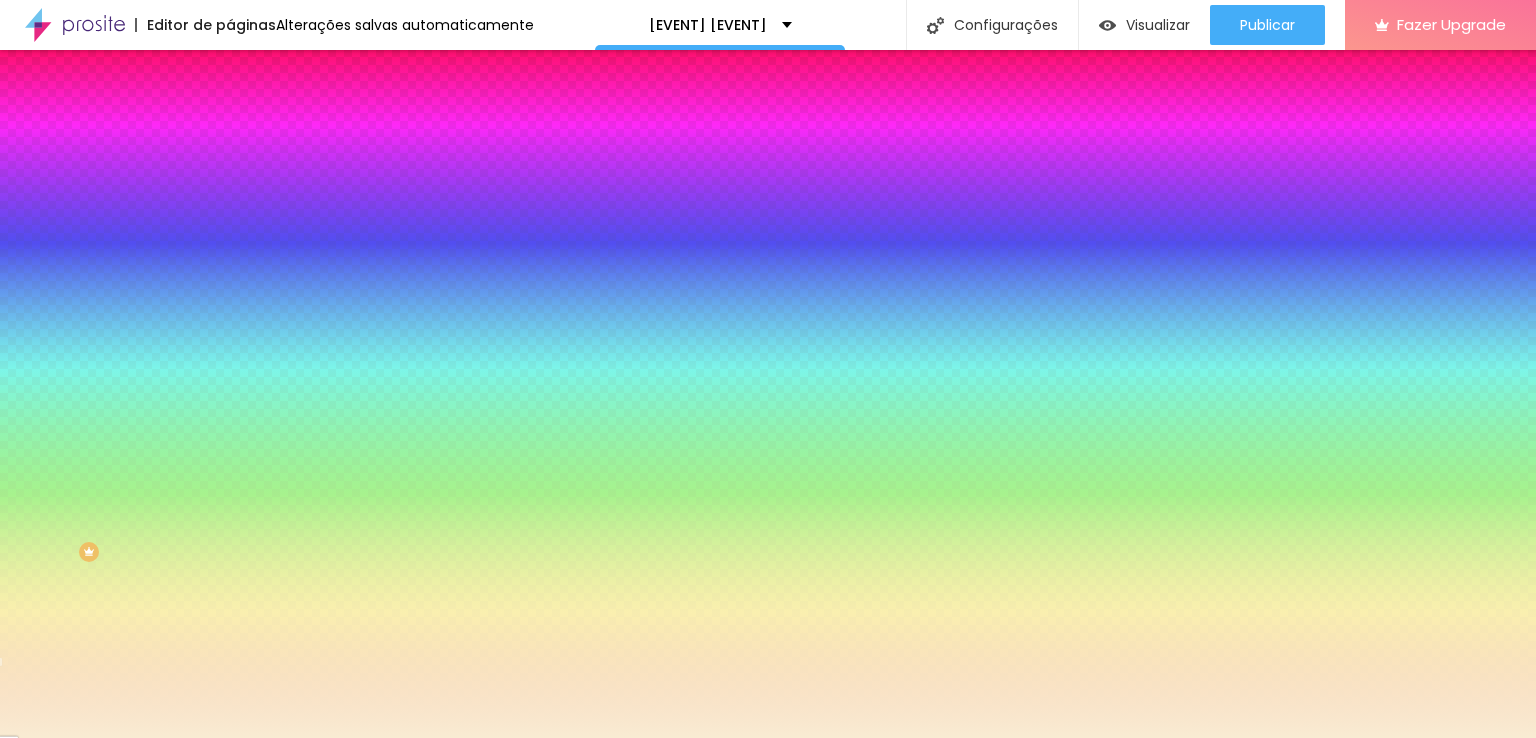 type on "#F9ECD3" 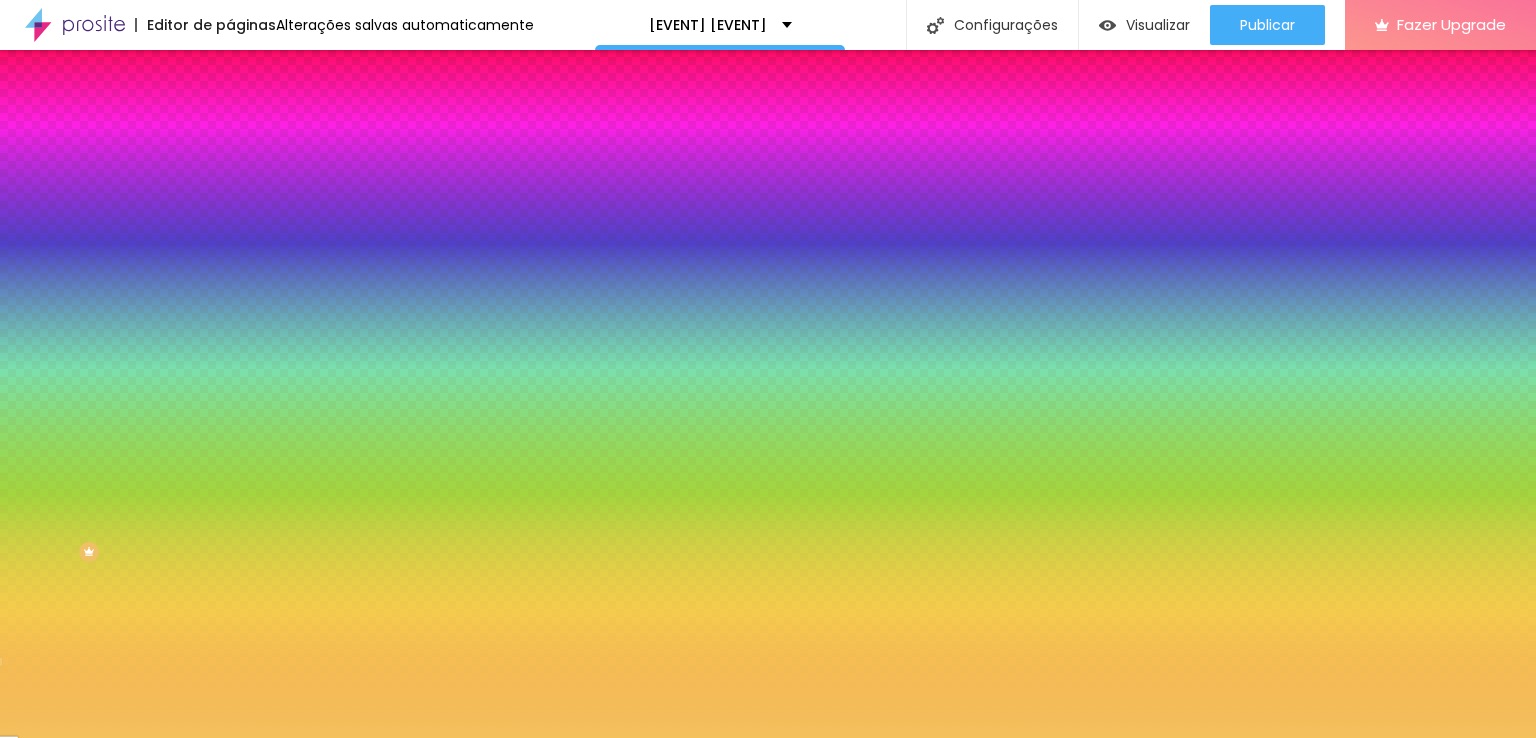 click at bounding box center [768, 369] 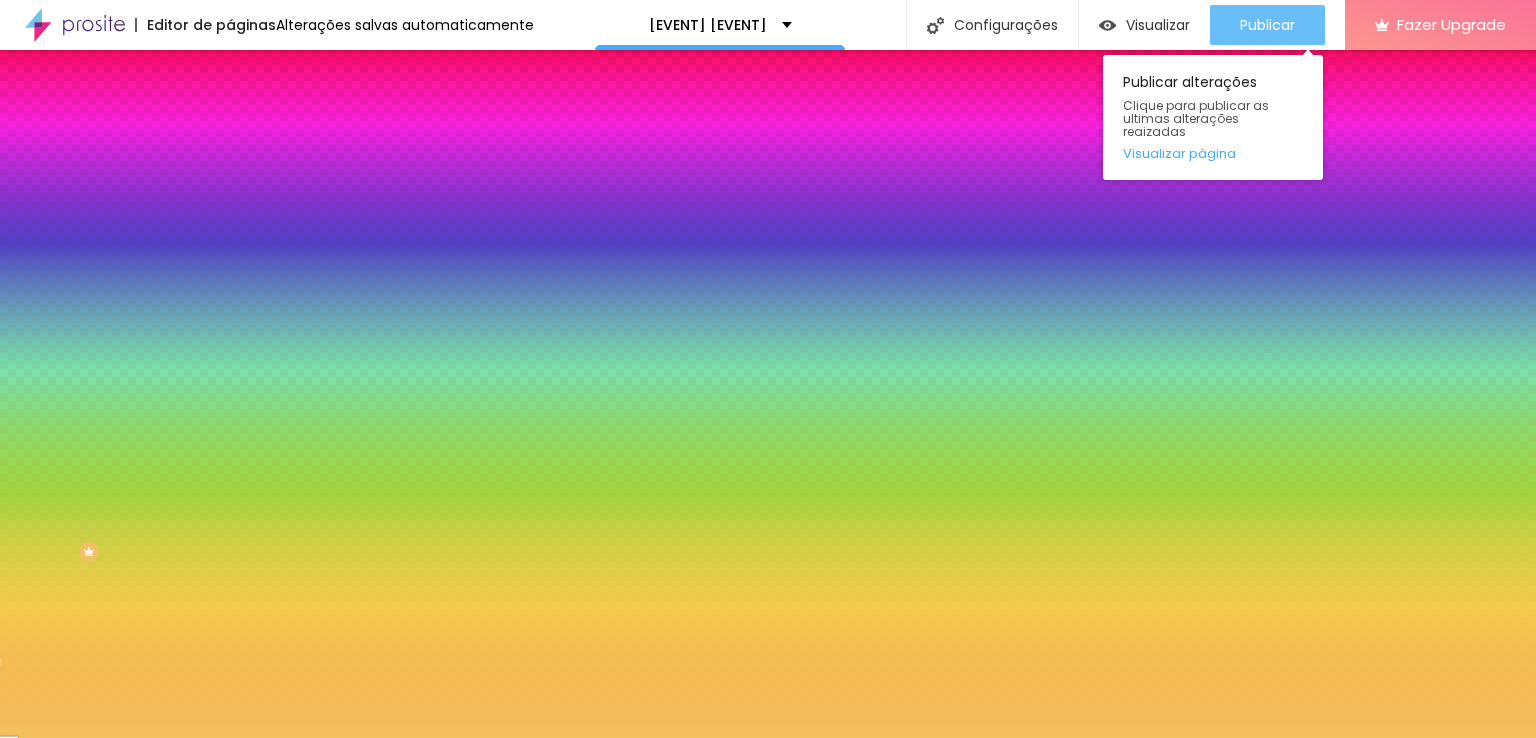 click on "Publicar" at bounding box center [1267, 25] 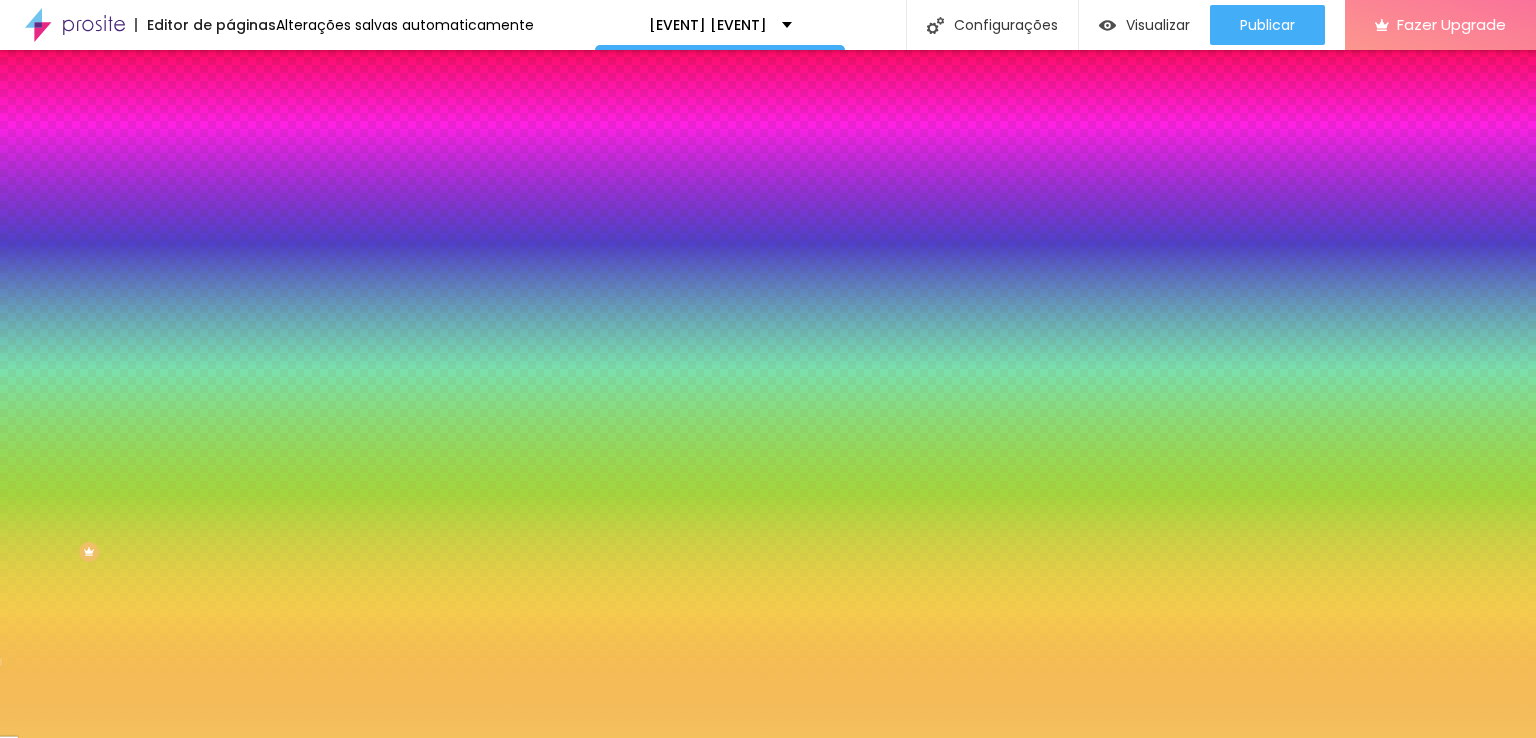 click on "Subindo 1/1 arquivos" at bounding box center (768, 744) 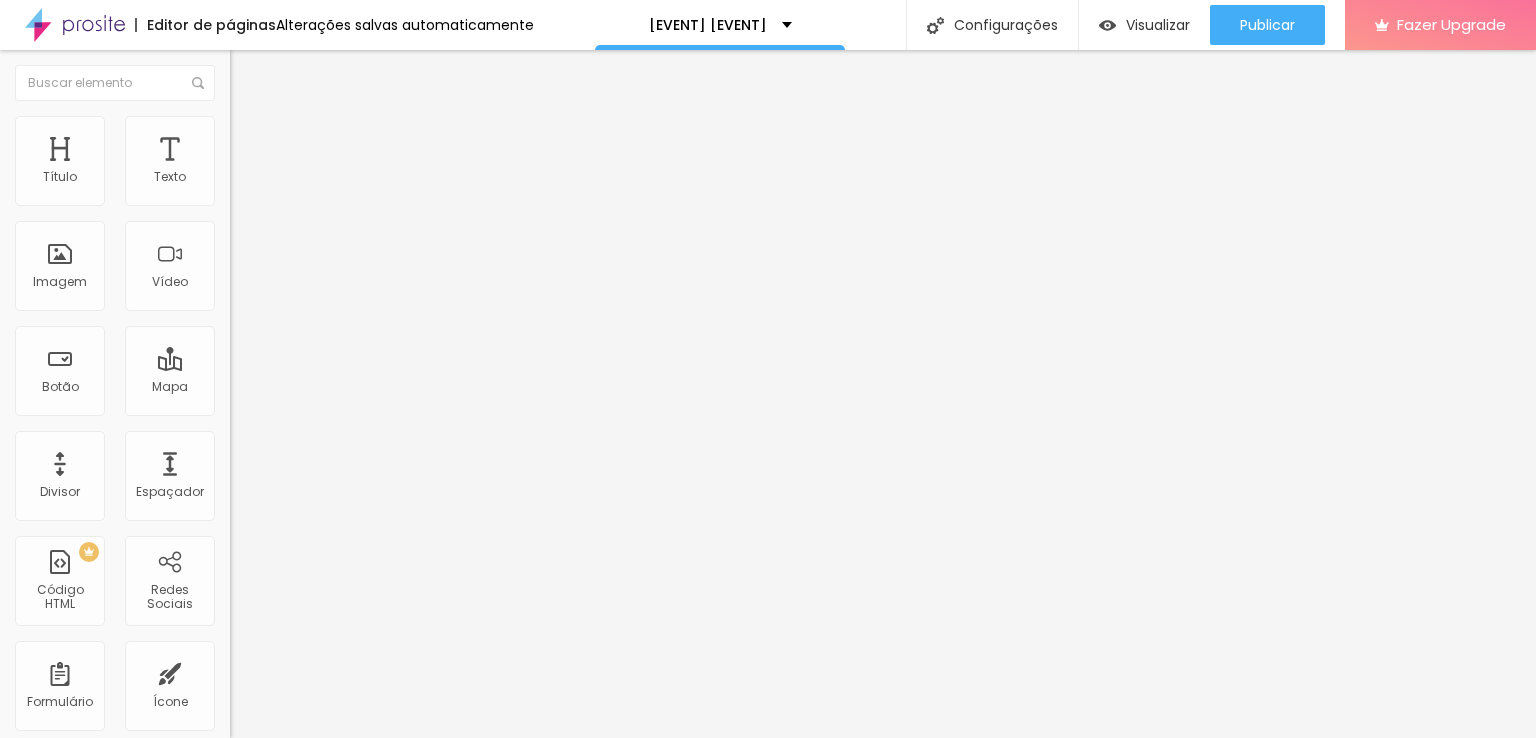 click at bounding box center (239, 125) 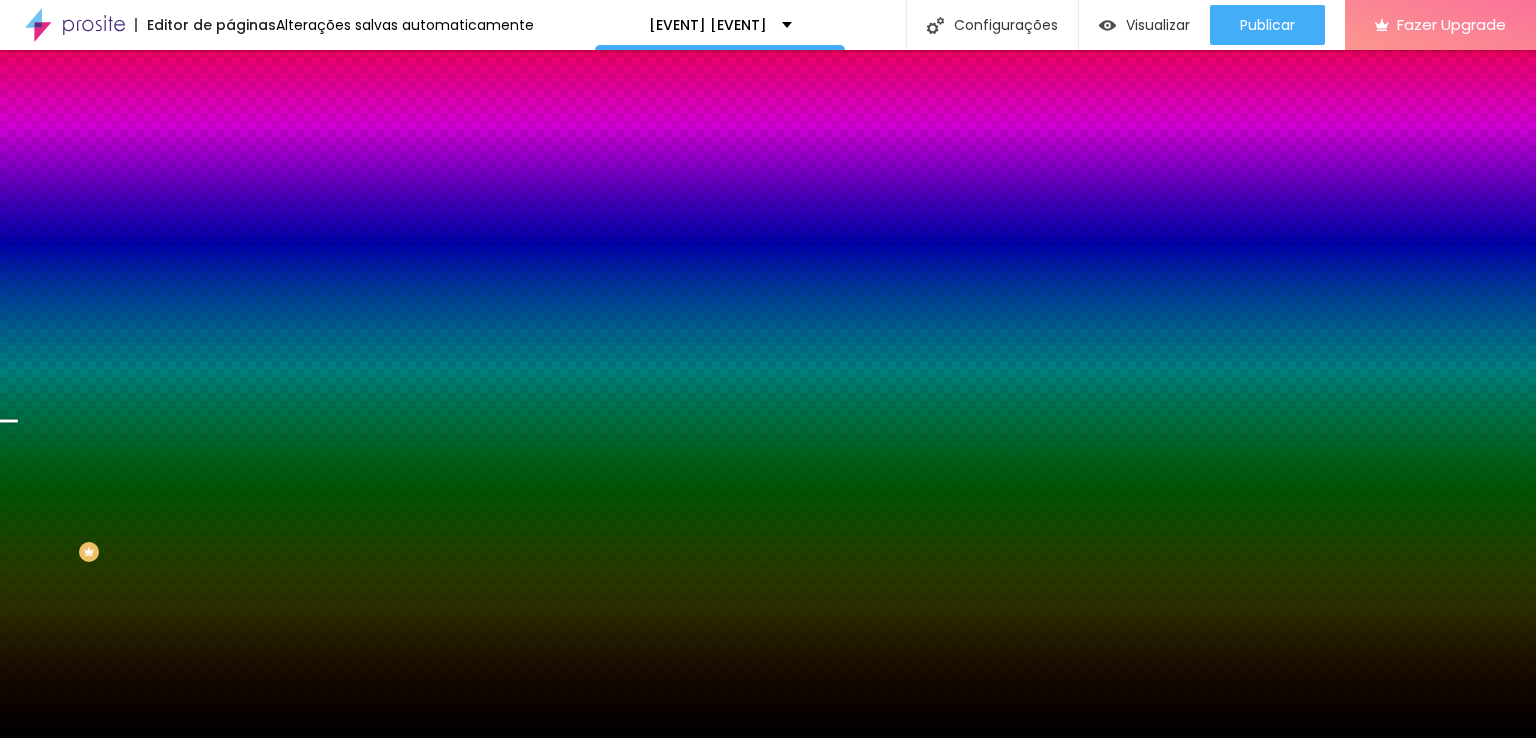 click at bounding box center (239, 145) 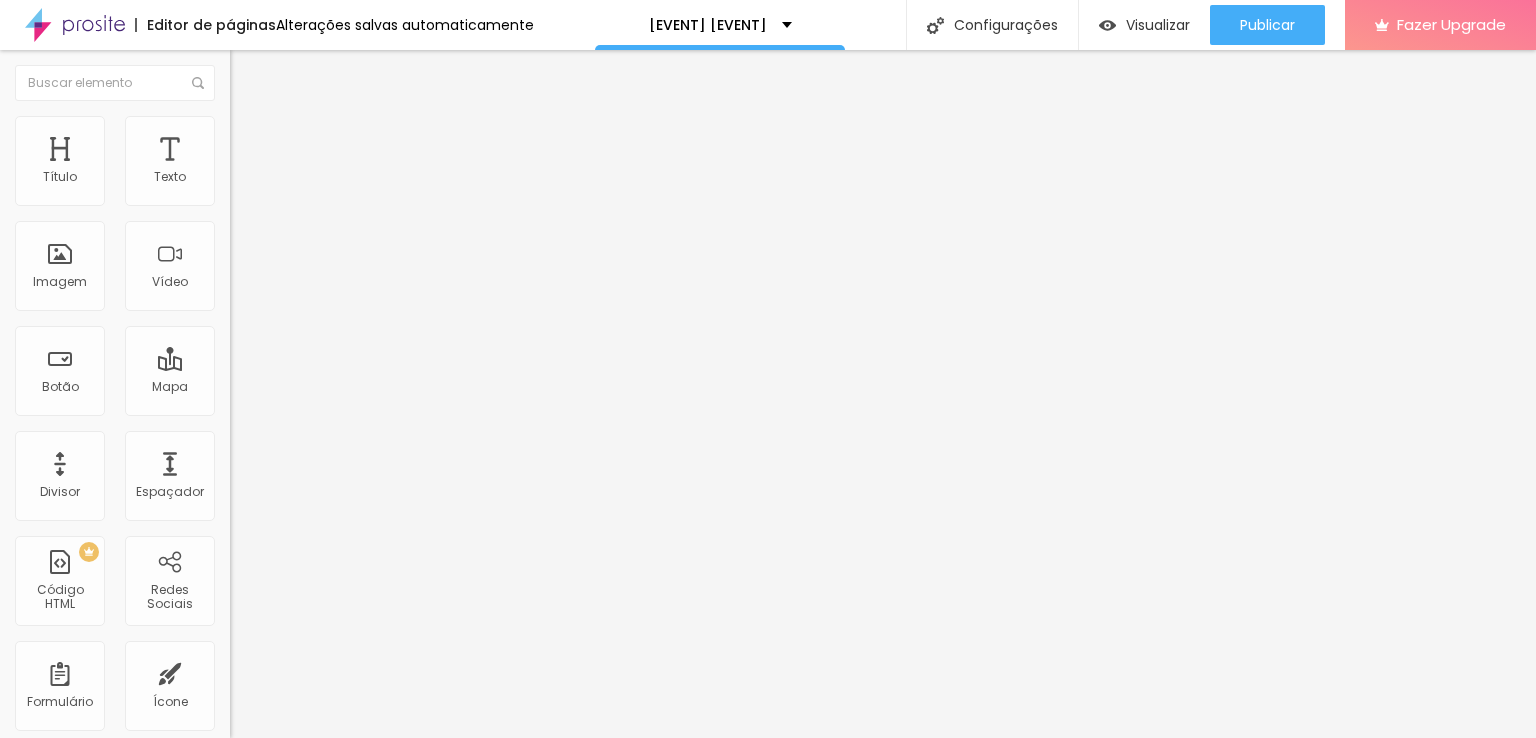 click at bounding box center (345, 860) 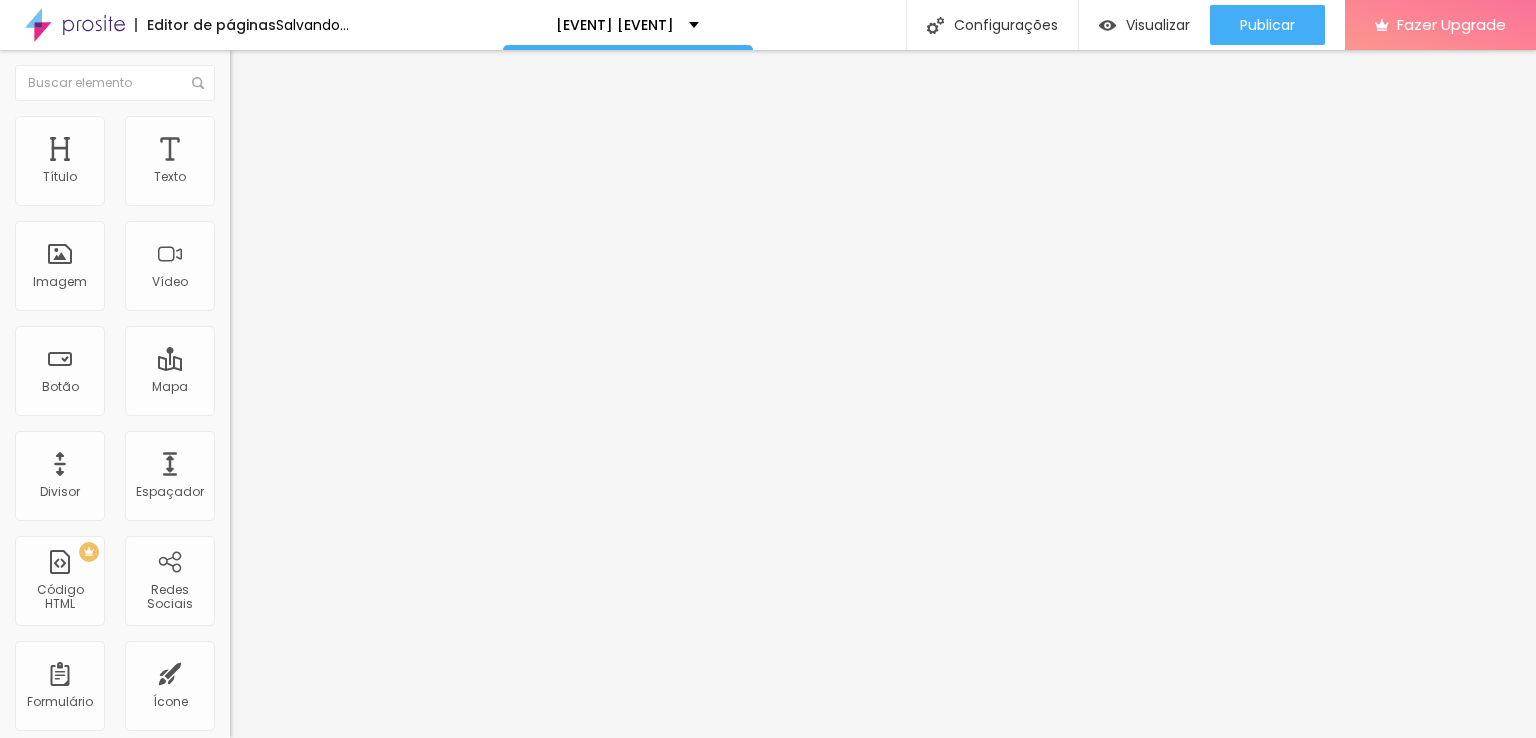 click at bounding box center (345, 872) 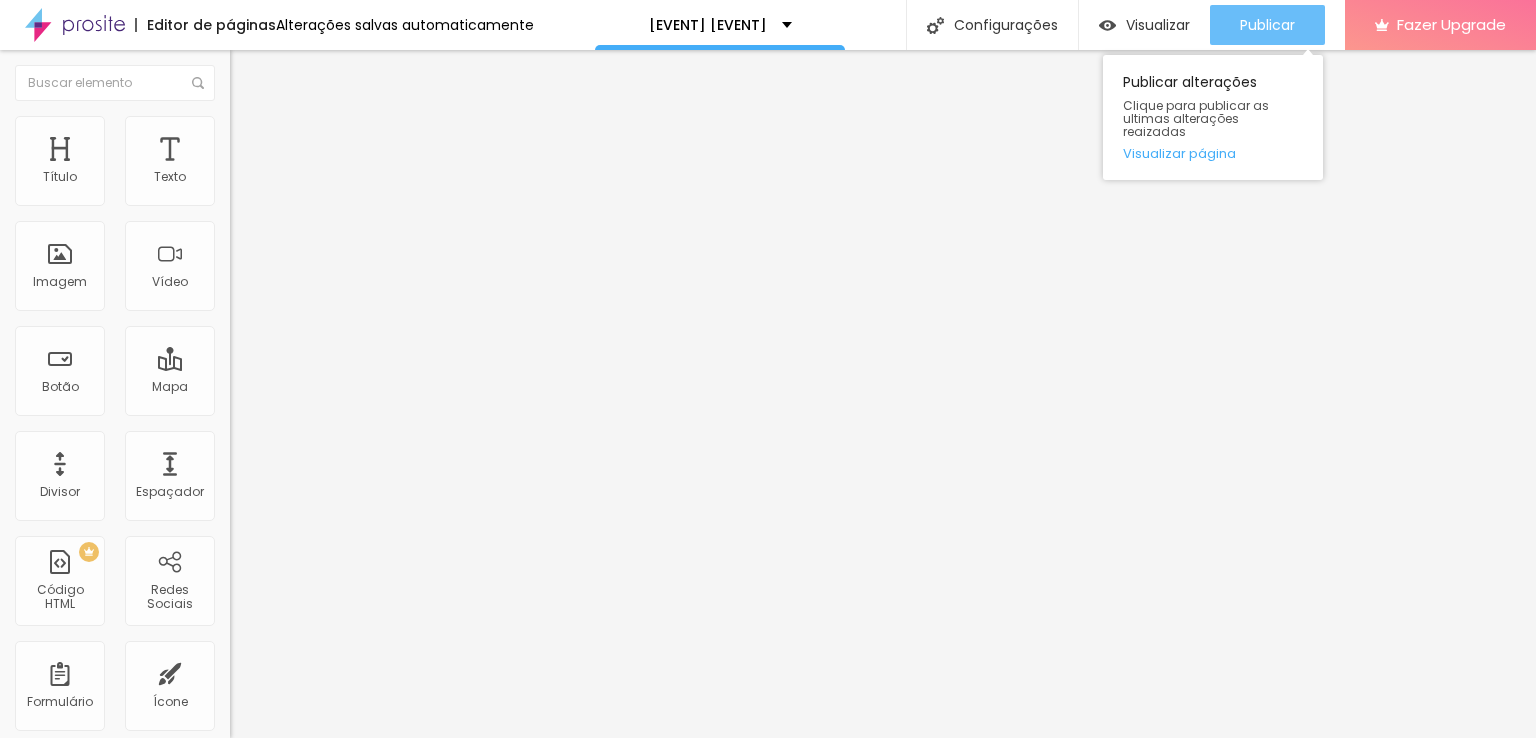 click on "Publicar" at bounding box center (1267, 25) 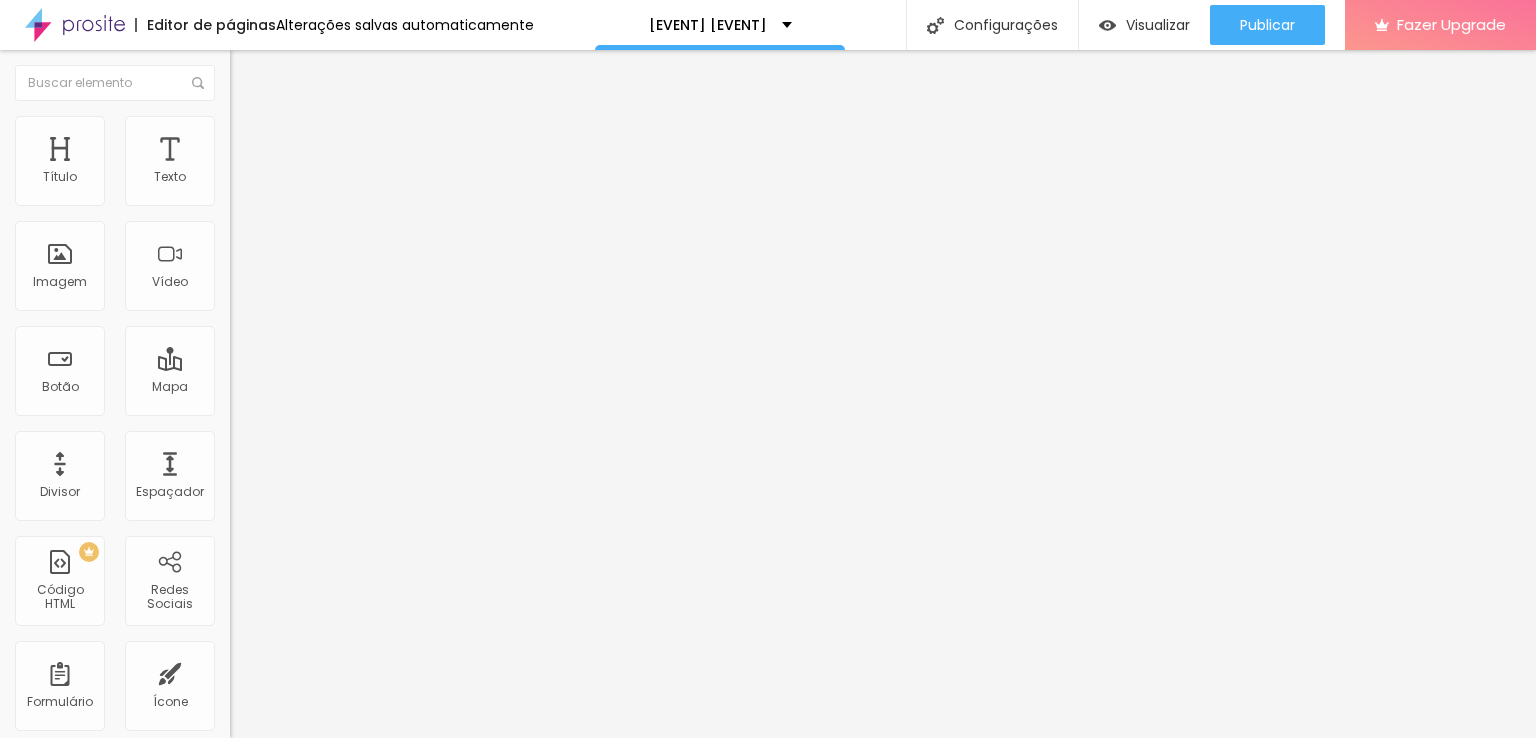 type on "44" 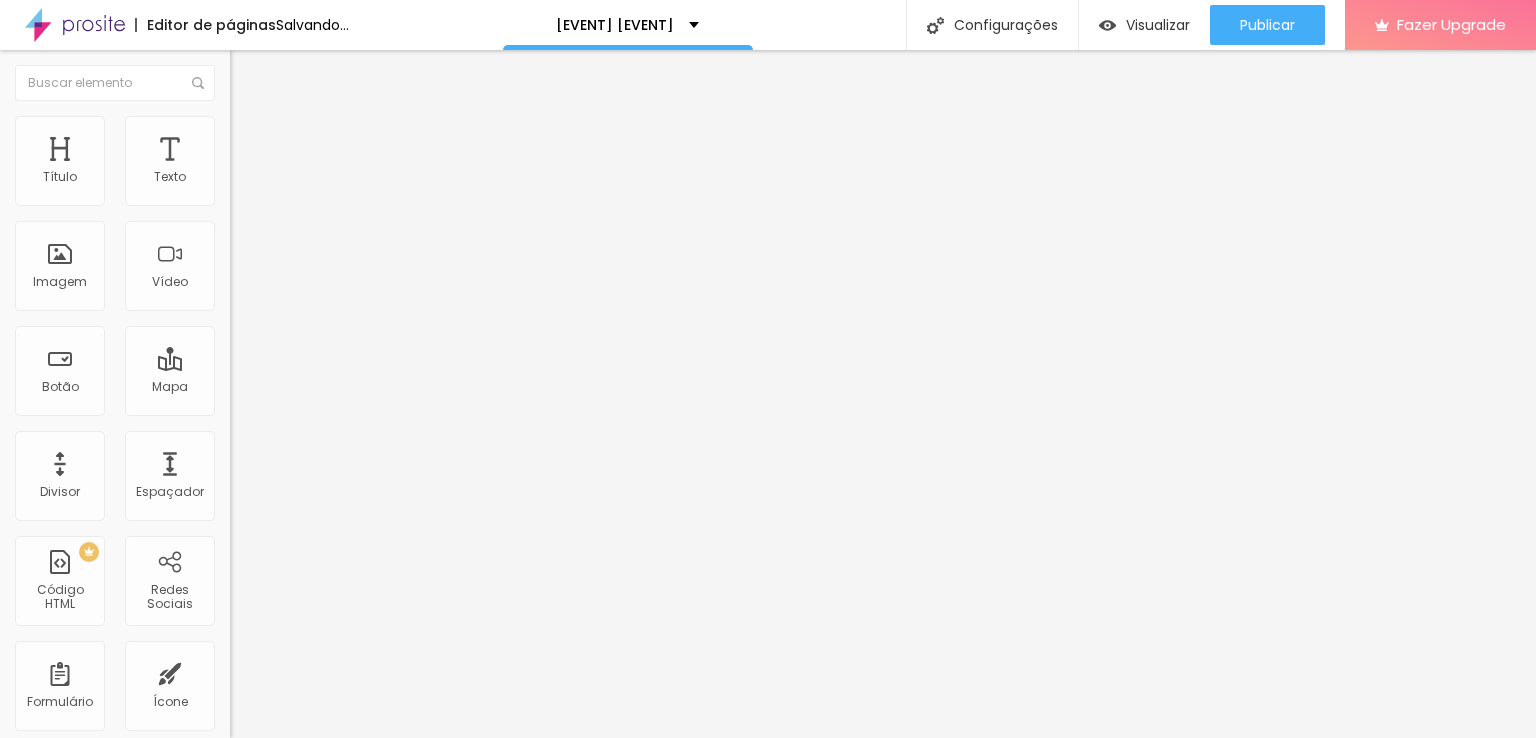 type on "486" 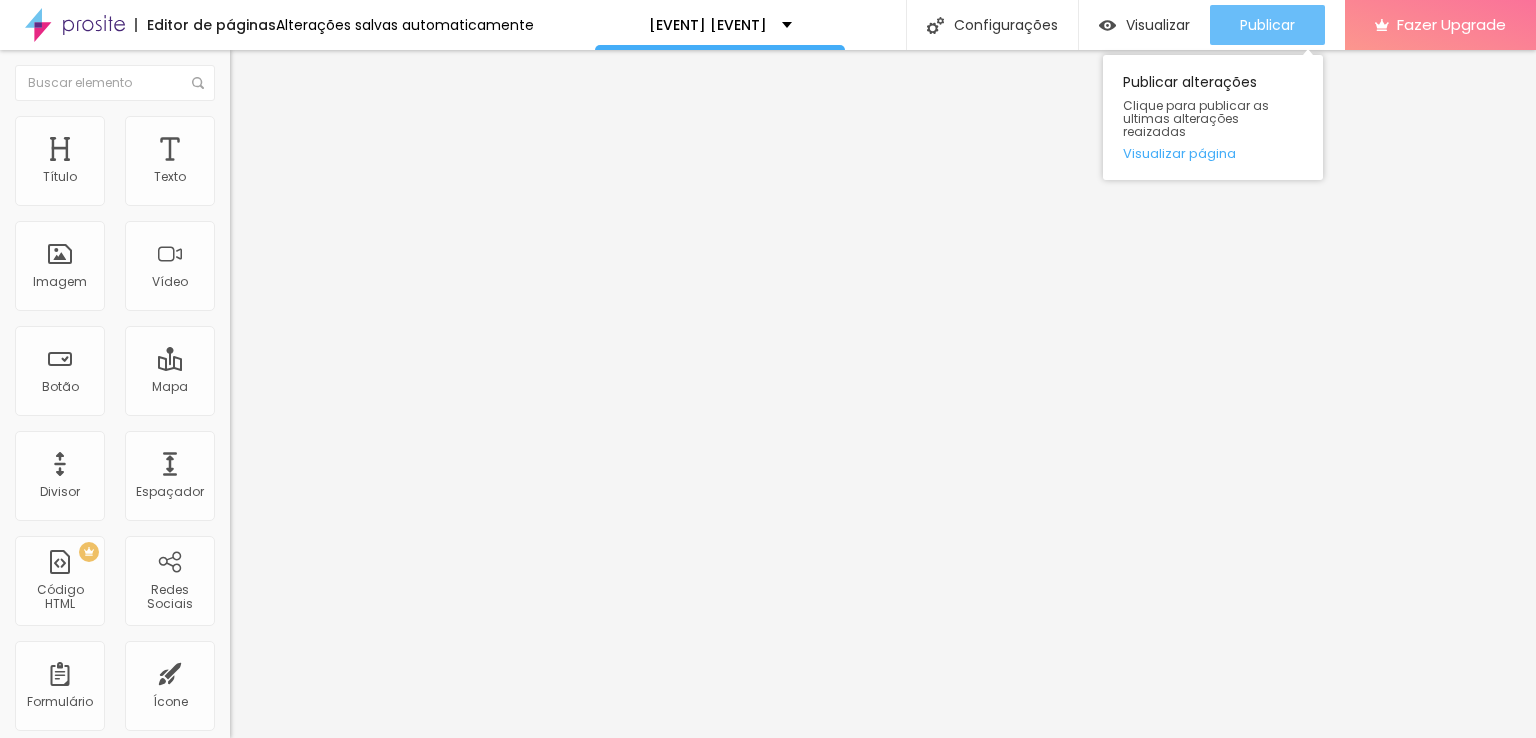 click on "Publicar" at bounding box center (1267, 25) 